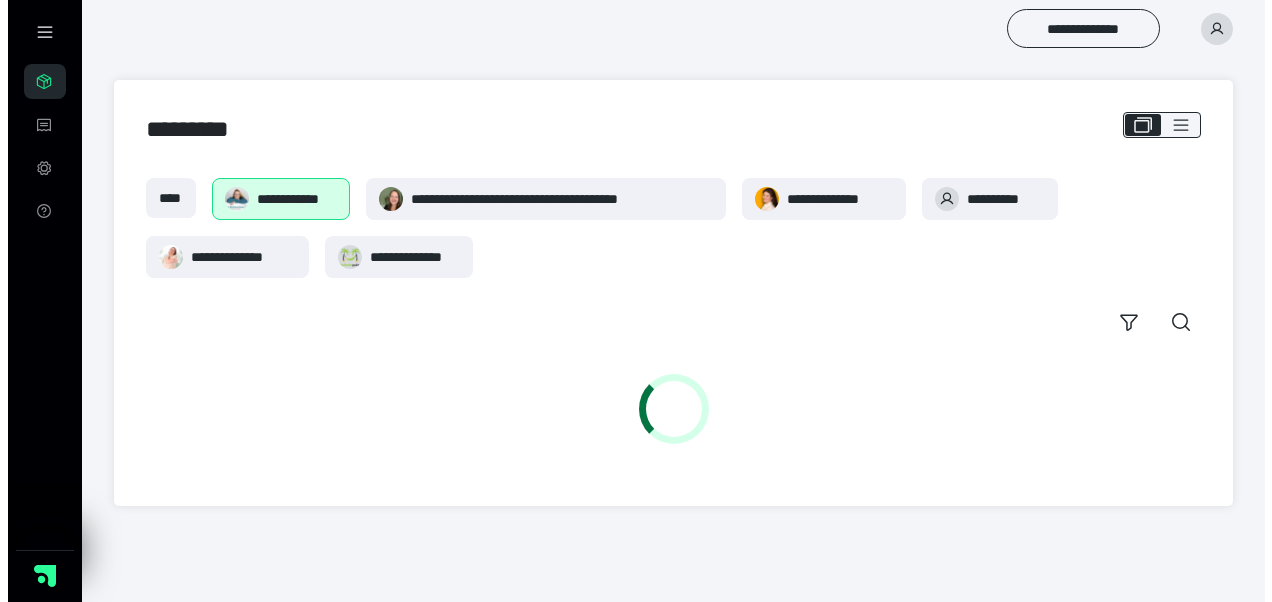 scroll, scrollTop: 0, scrollLeft: 0, axis: both 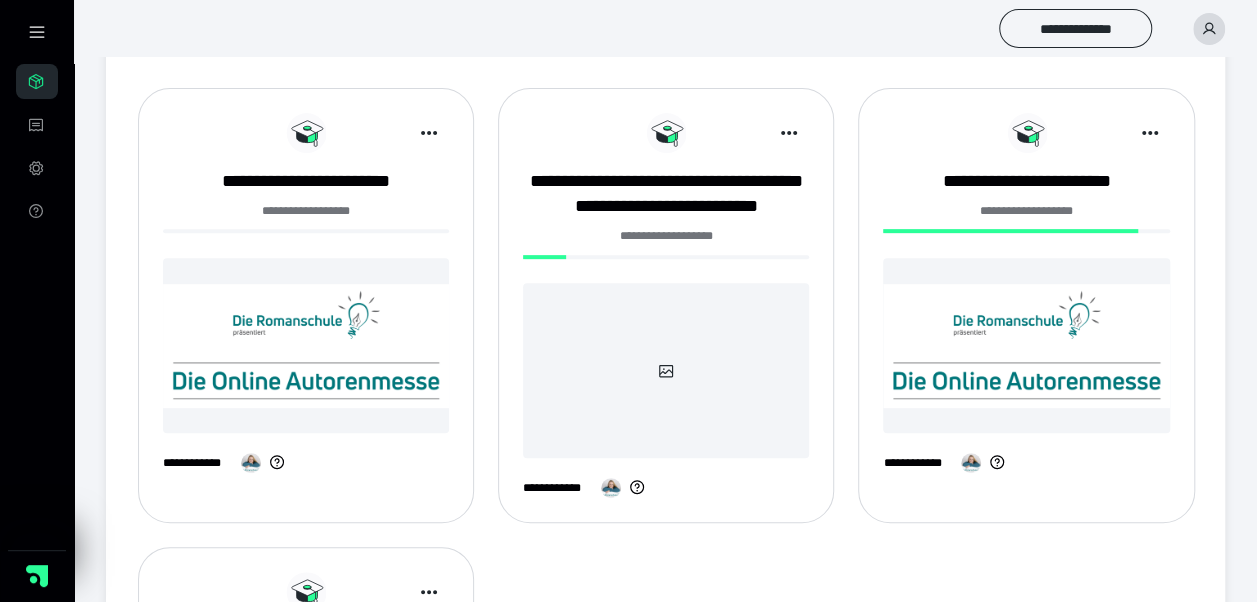 click at bounding box center [666, 370] 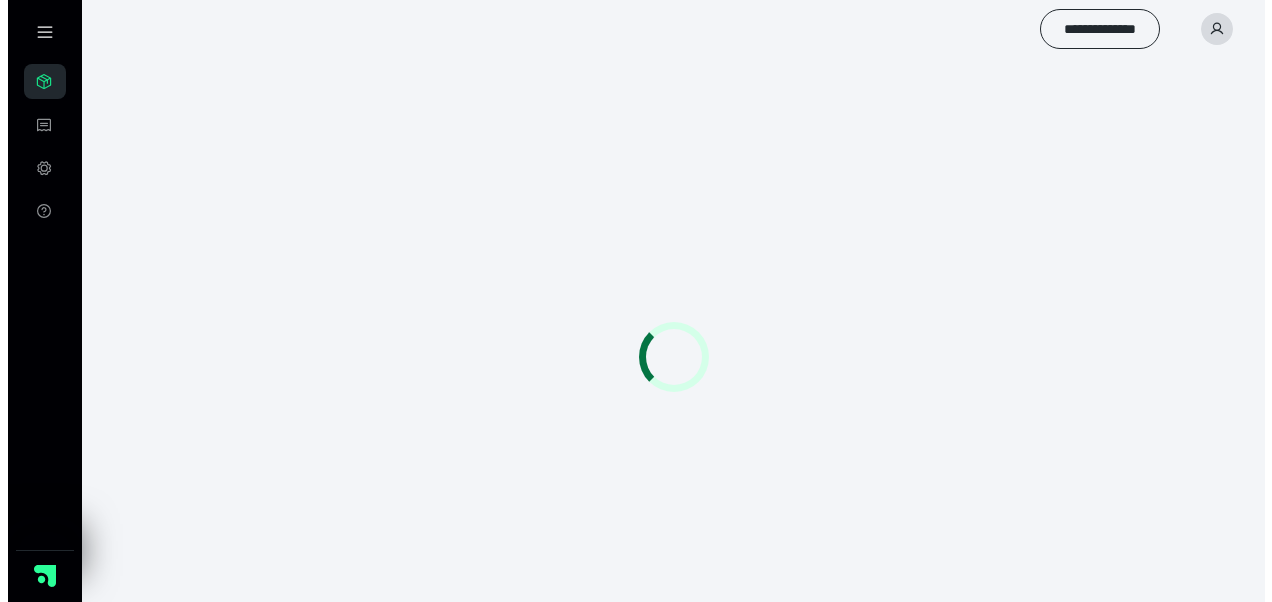 scroll, scrollTop: 0, scrollLeft: 0, axis: both 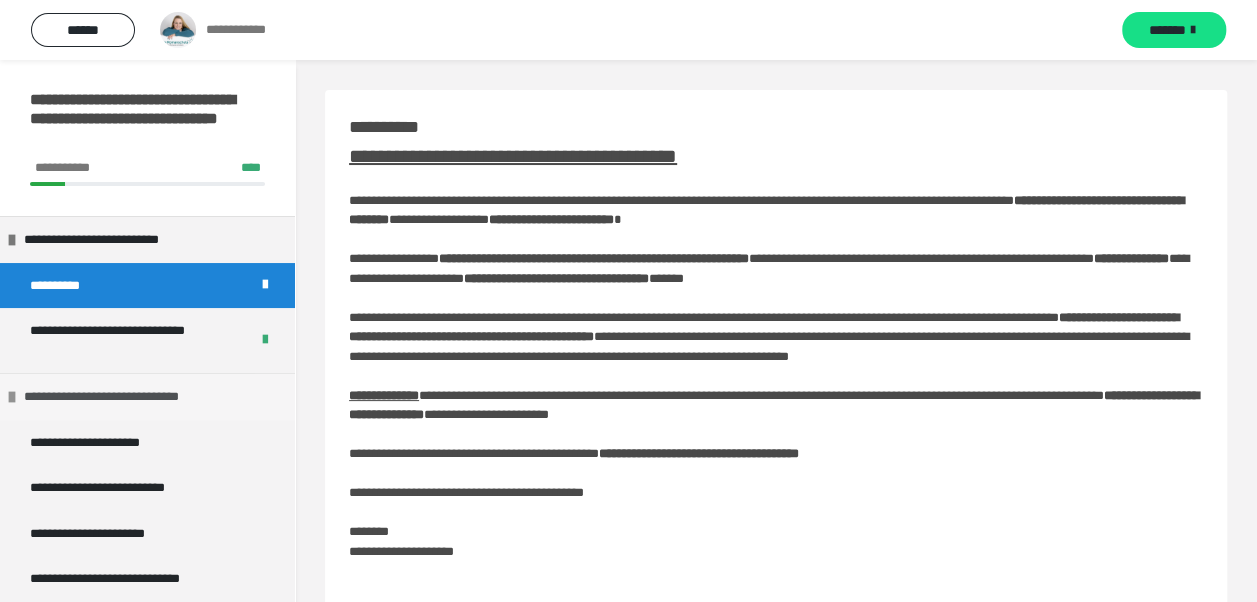 click on "**********" at bounding box center (130, 397) 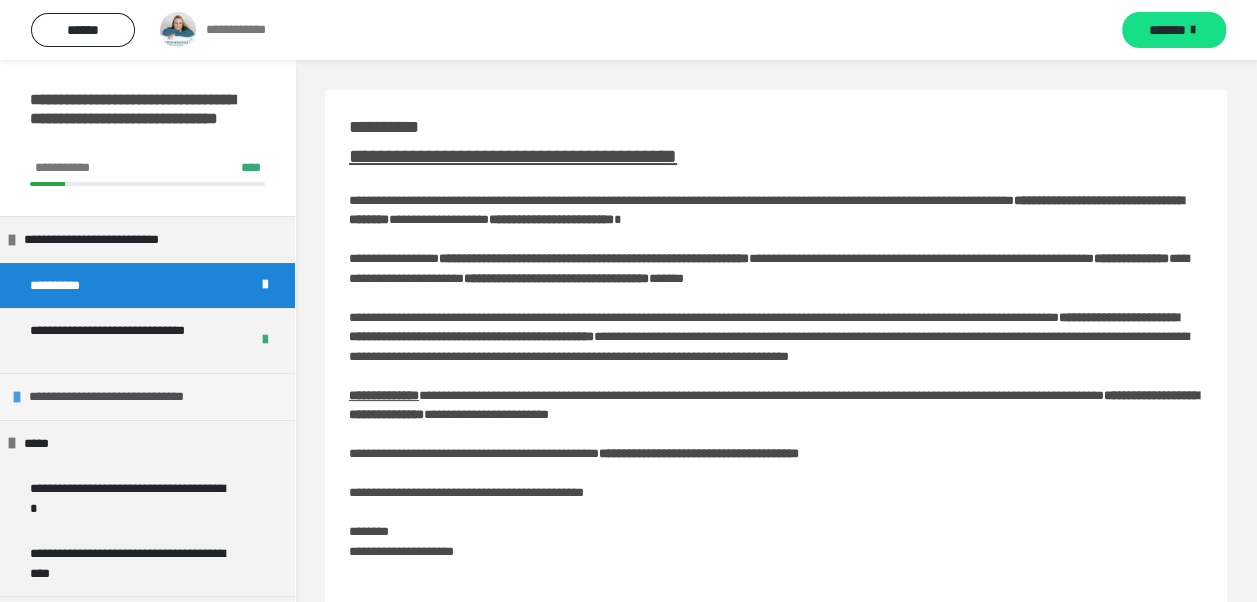 click on "**********" at bounding box center (135, 397) 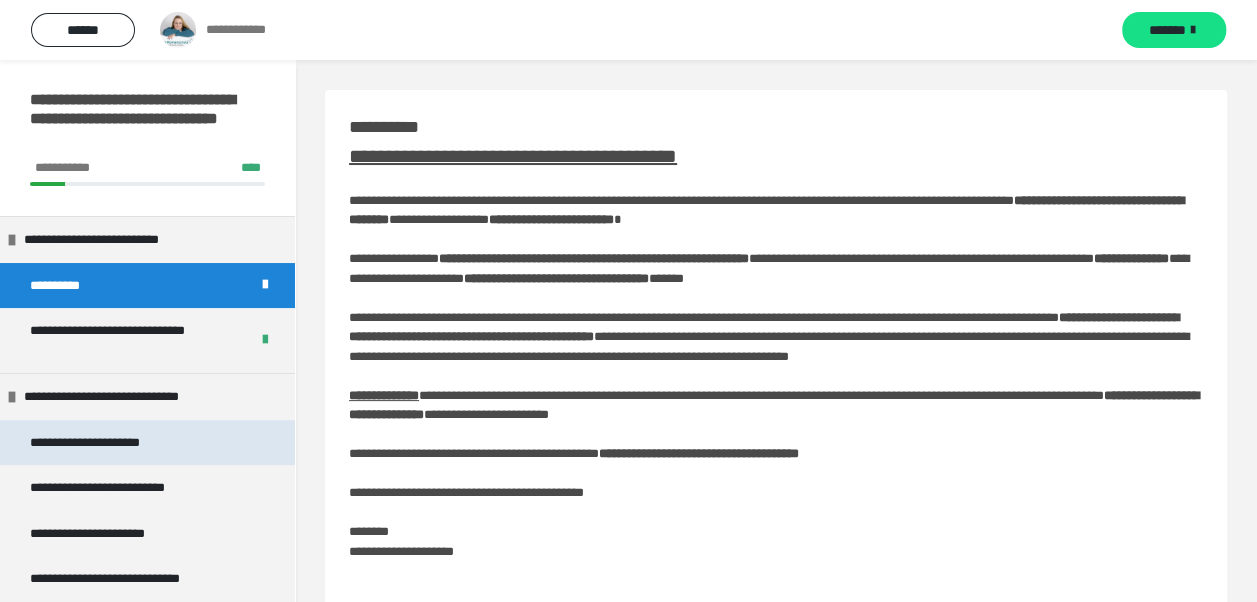 click on "**********" at bounding box center [110, 443] 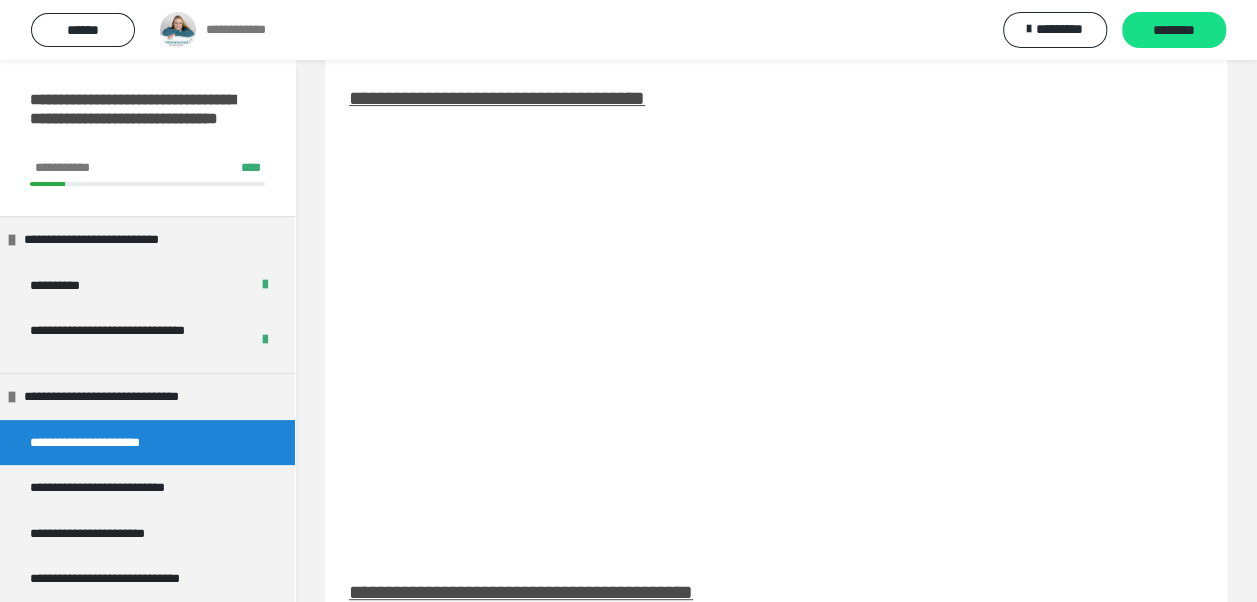 scroll, scrollTop: 193, scrollLeft: 0, axis: vertical 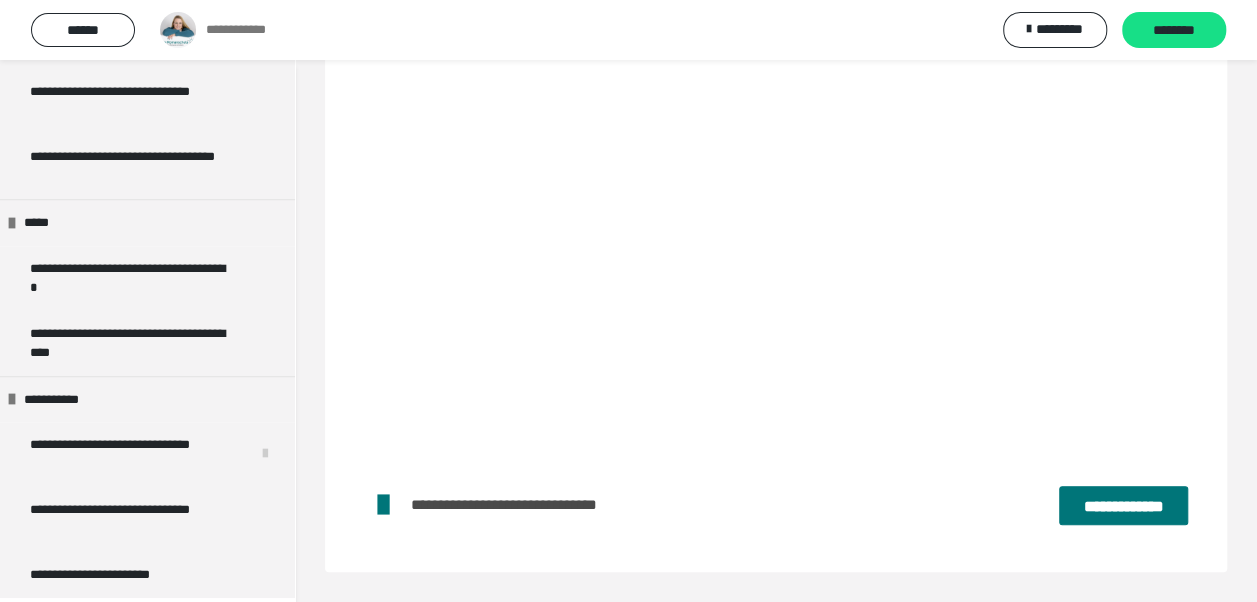 click on "**********" at bounding box center [1123, 505] 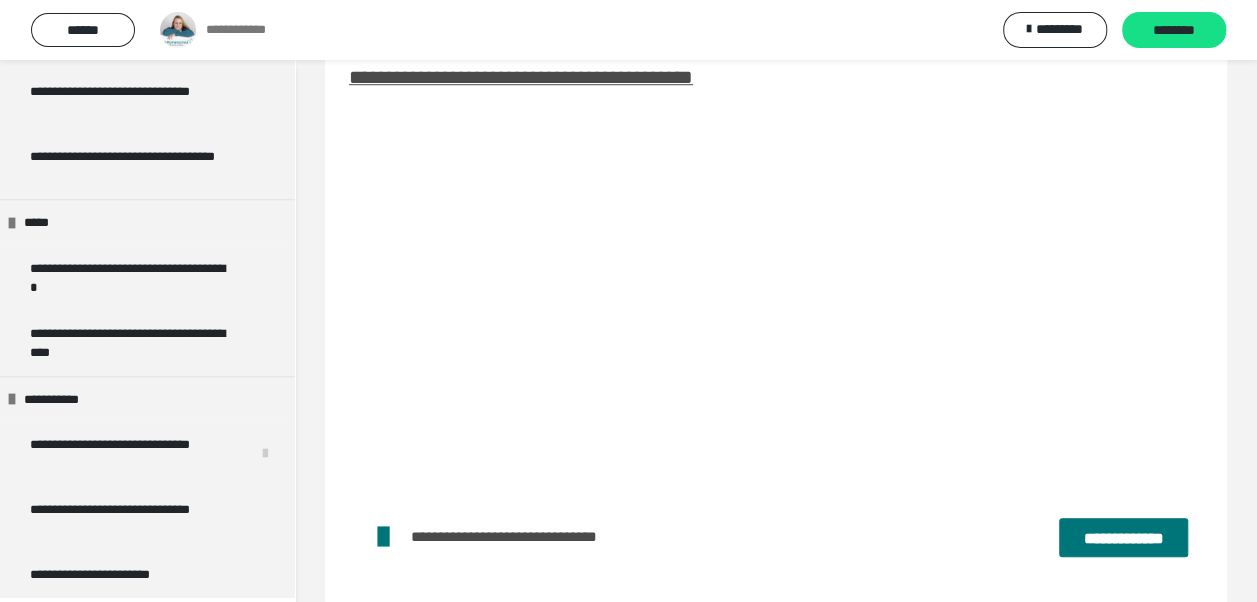 scroll, scrollTop: 711, scrollLeft: 0, axis: vertical 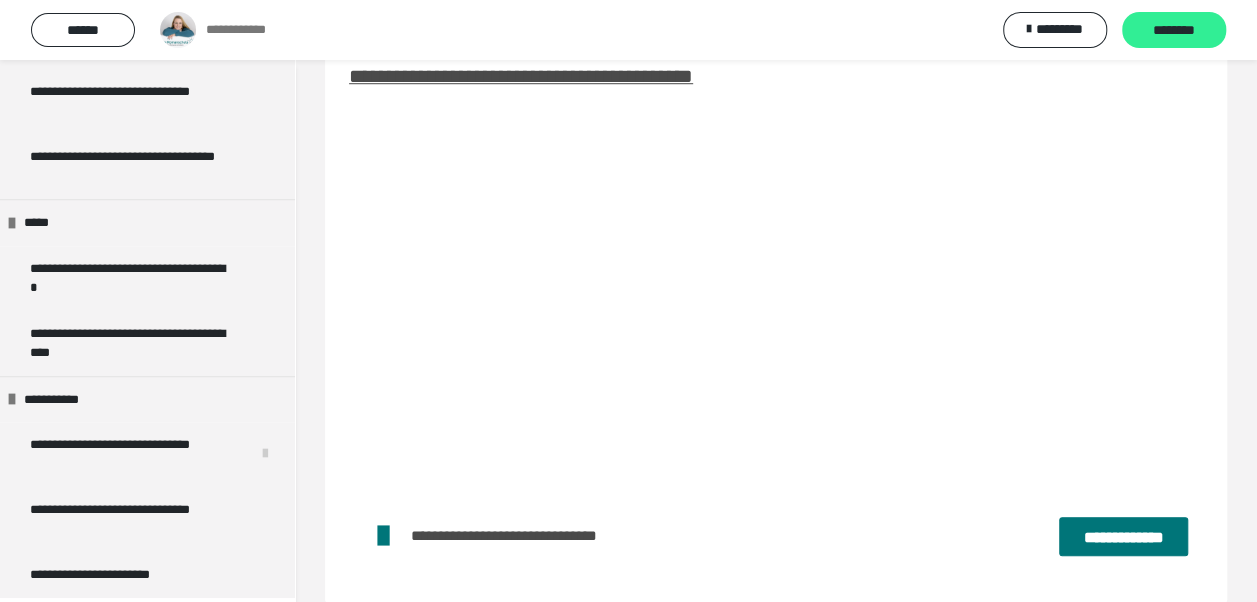 click on "********" at bounding box center (1174, 30) 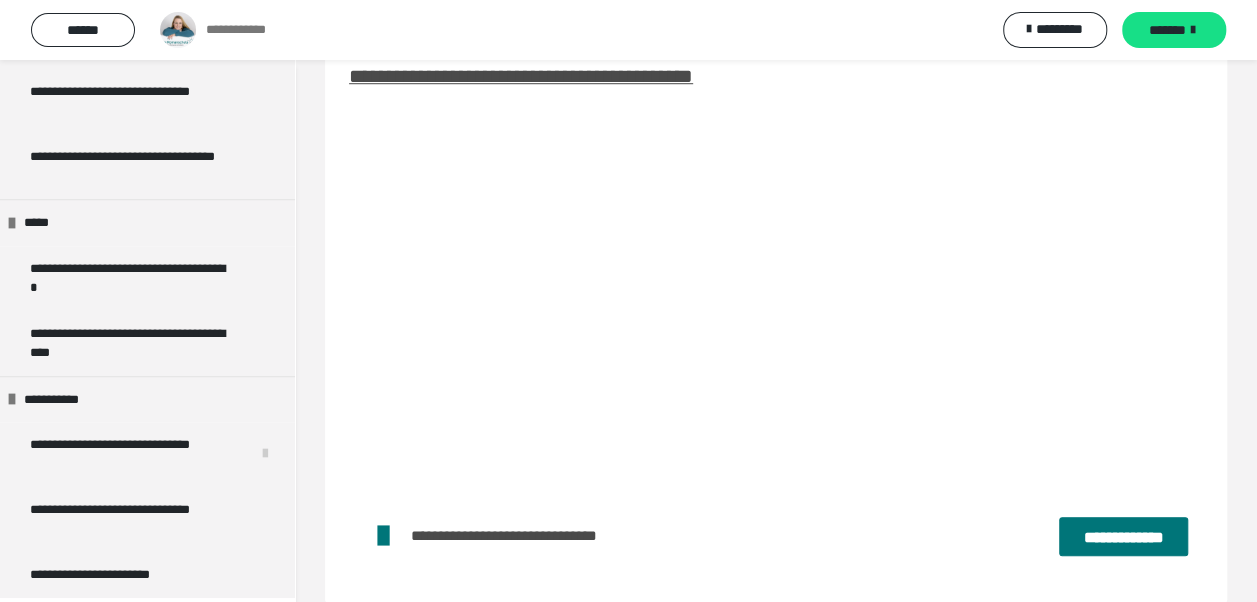 click on "*******" at bounding box center [1174, 30] 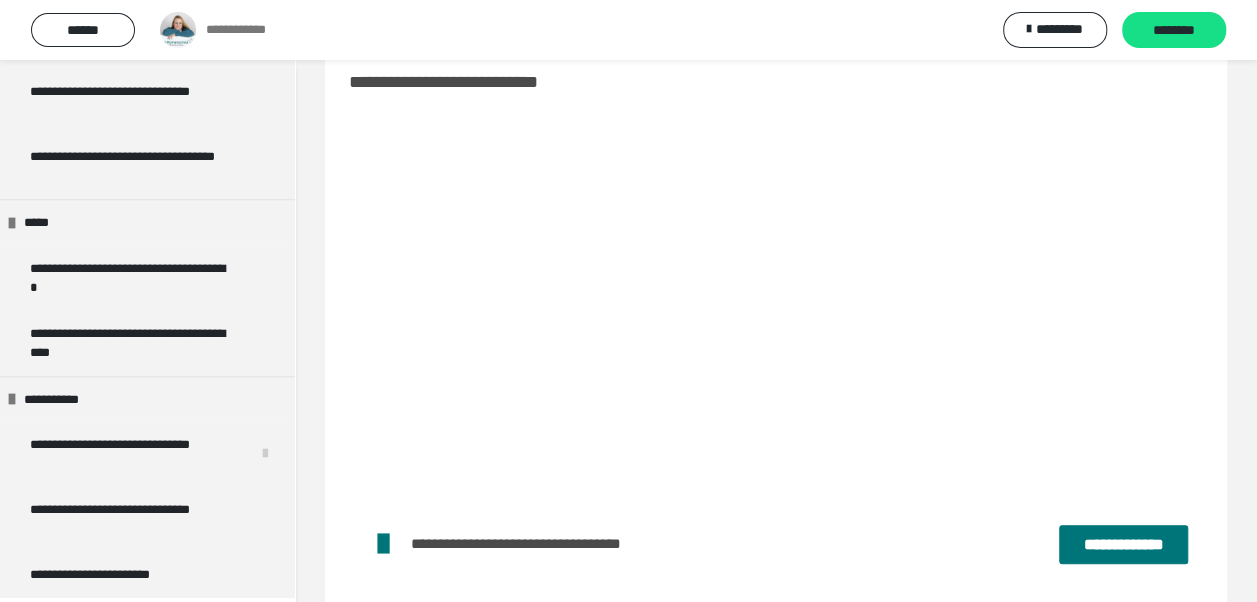 scroll, scrollTop: 44, scrollLeft: 0, axis: vertical 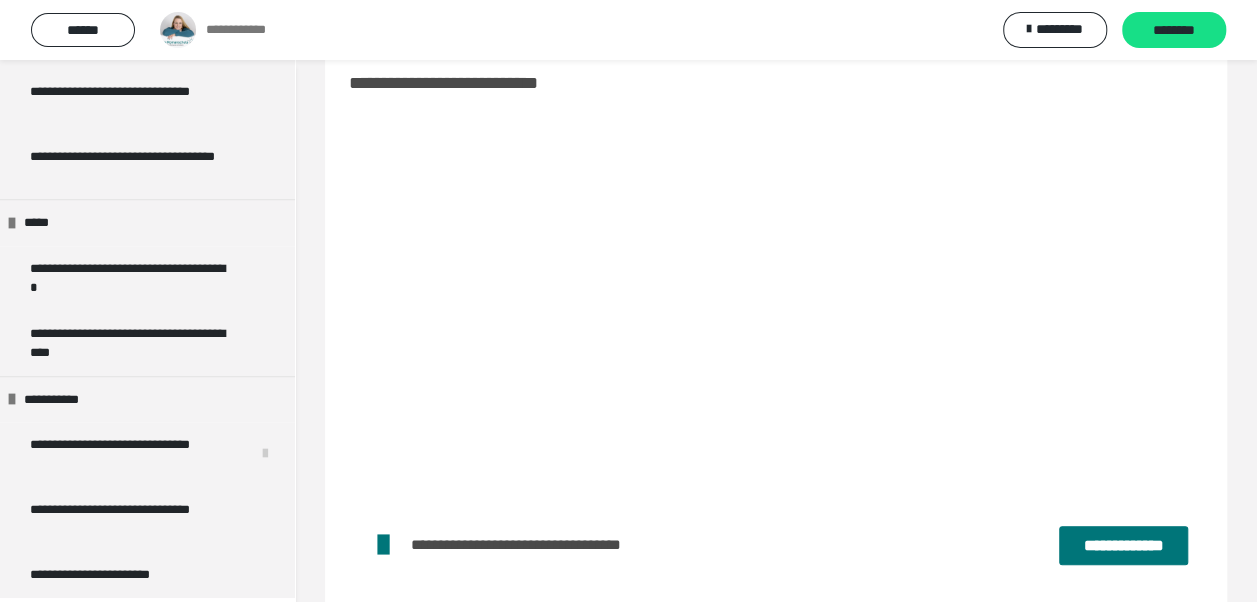 click on "**********" at bounding box center (1123, 545) 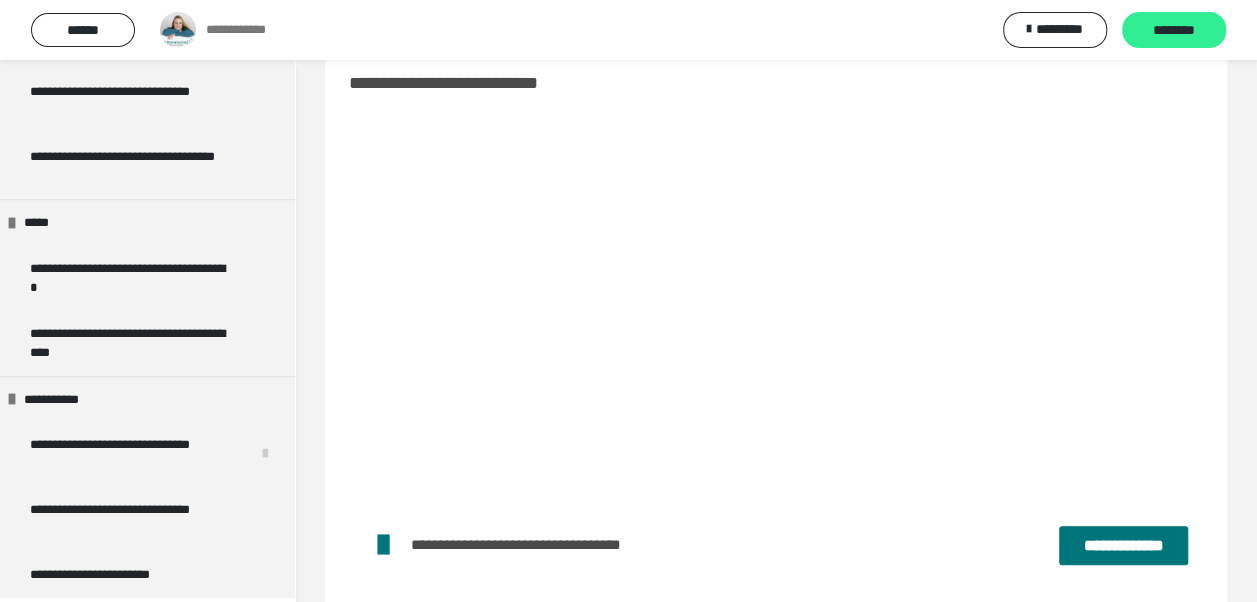 click on "********" at bounding box center (1174, 31) 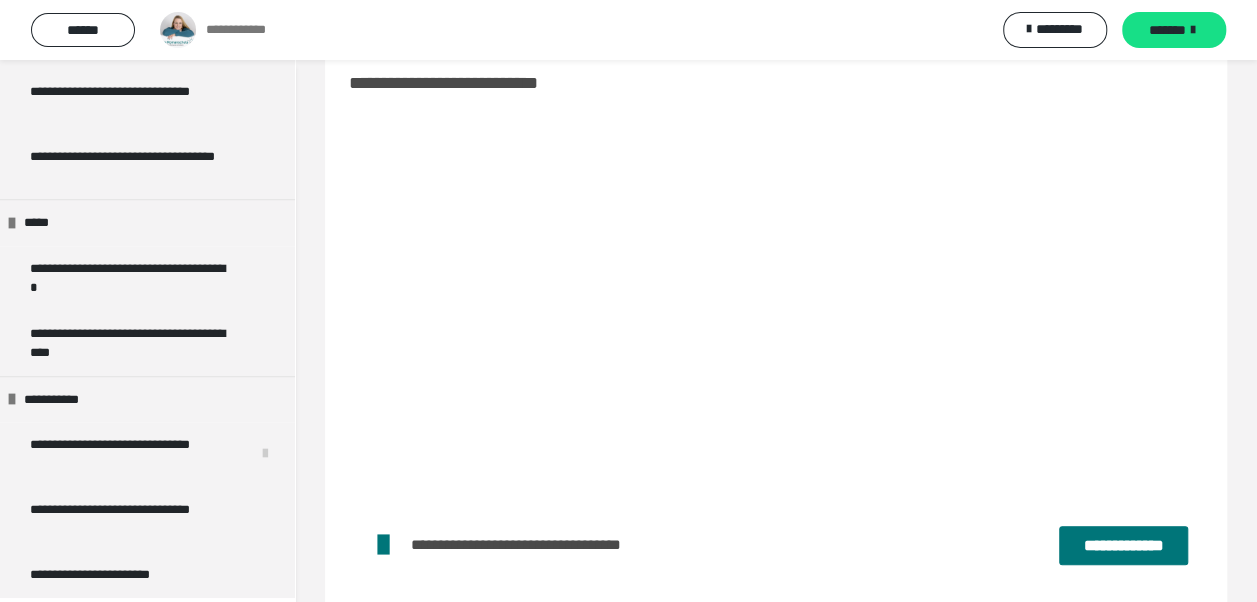 scroll, scrollTop: 571, scrollLeft: 0, axis: vertical 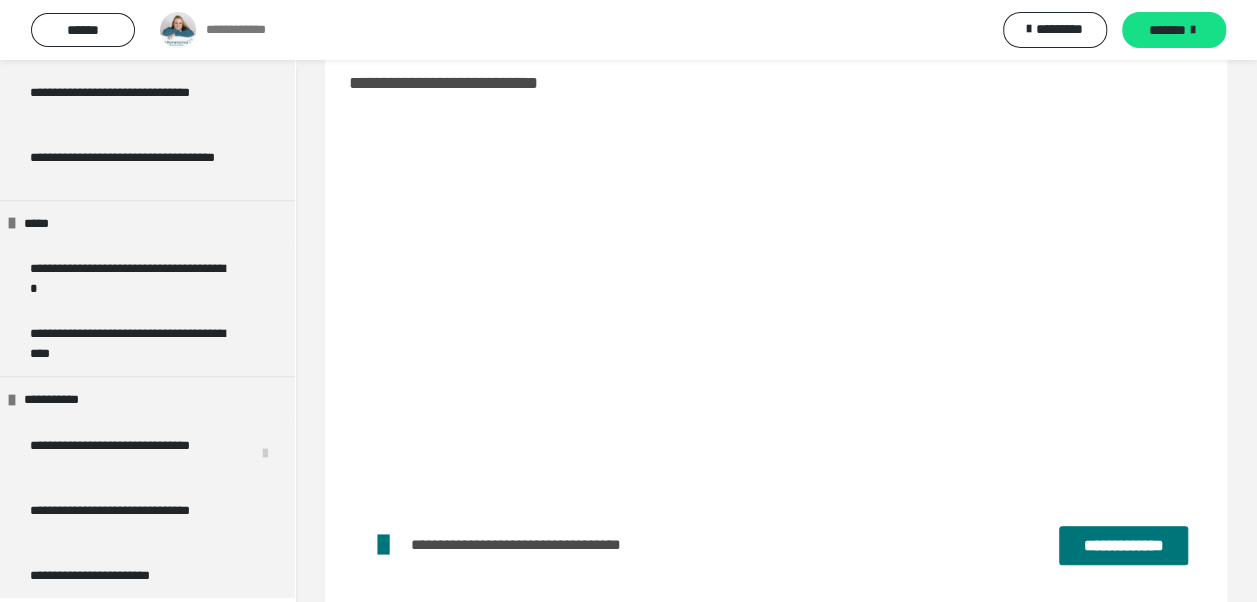 click on "*******" at bounding box center (1167, 30) 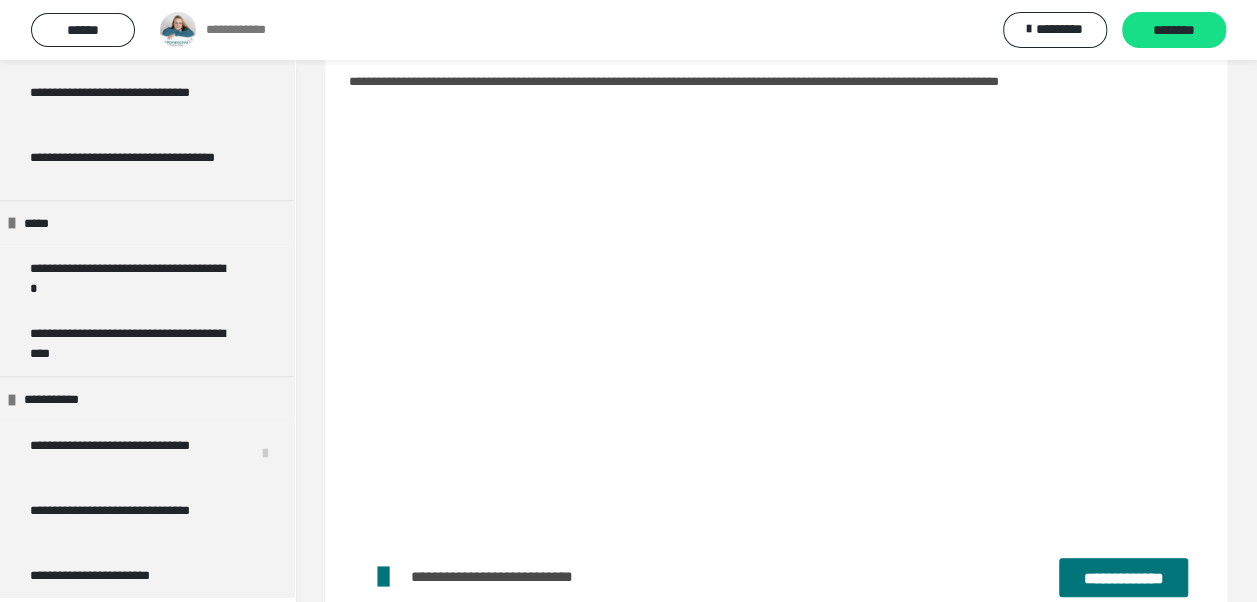 scroll, scrollTop: 219, scrollLeft: 0, axis: vertical 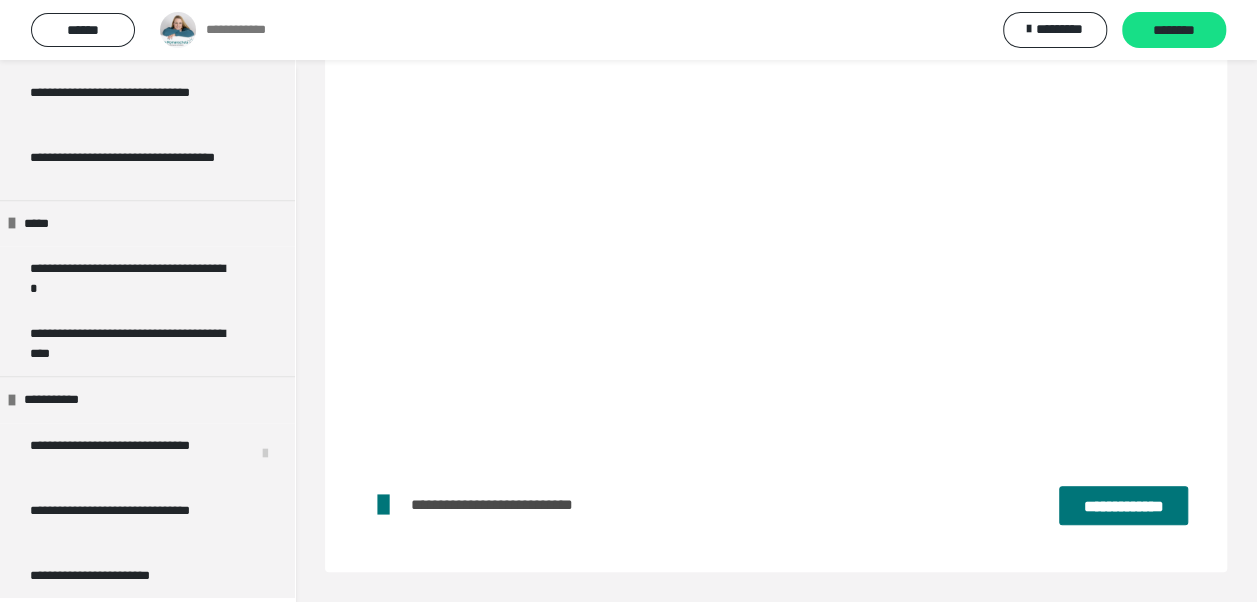 click on "**********" at bounding box center [1123, 505] 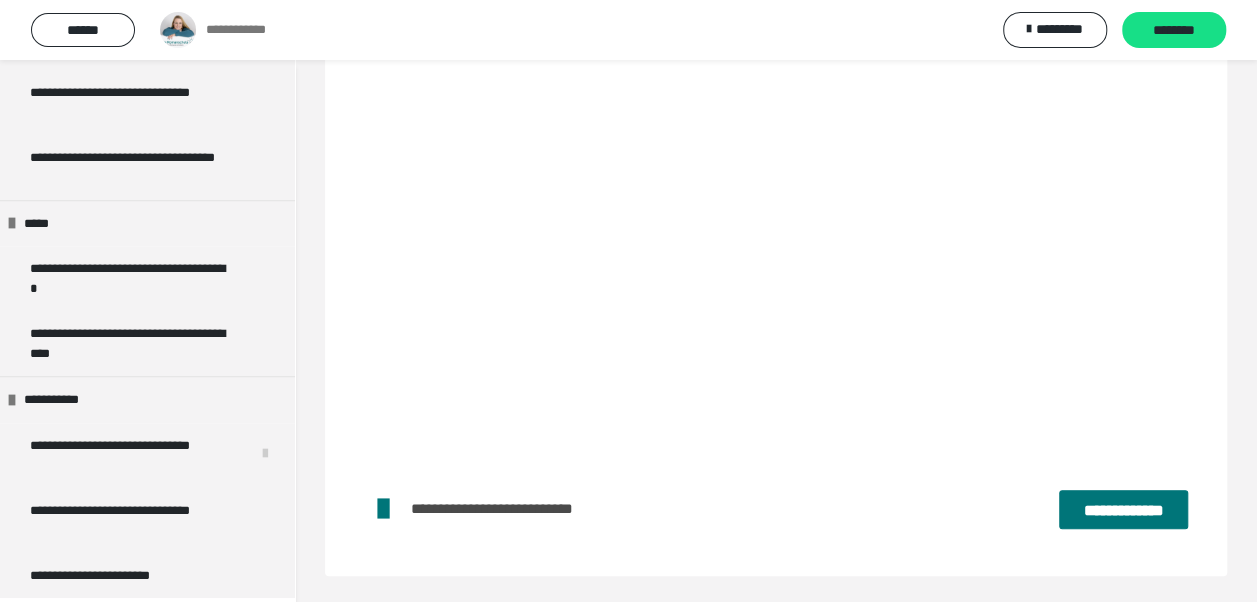 scroll, scrollTop: 219, scrollLeft: 0, axis: vertical 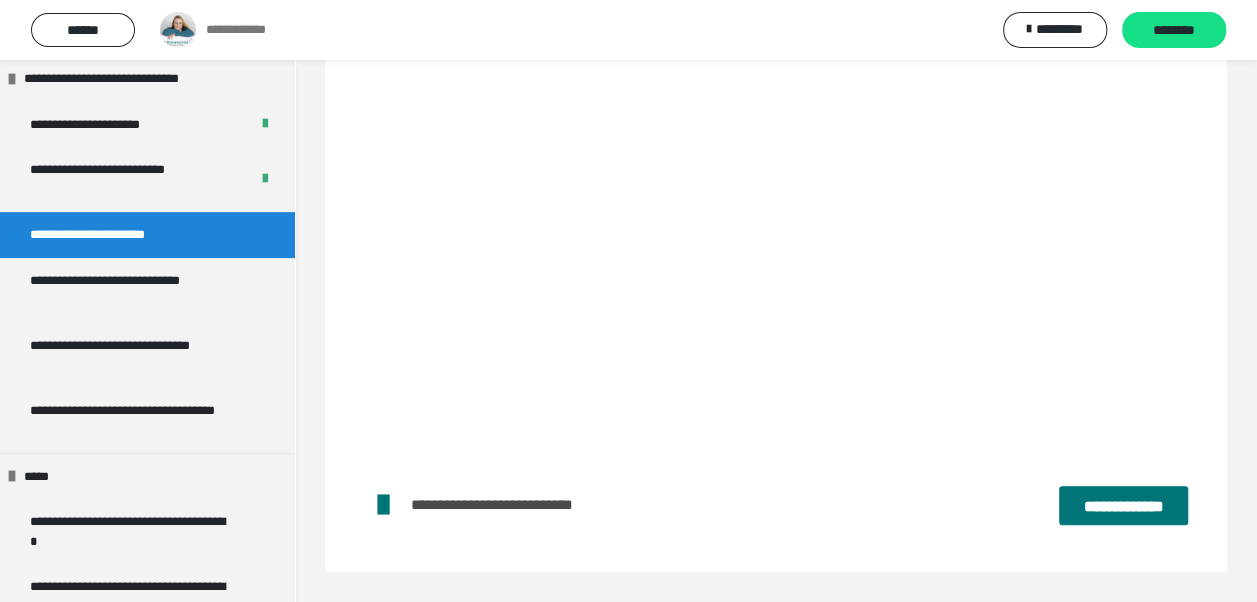 click on "**********" at bounding box center (776, 242) 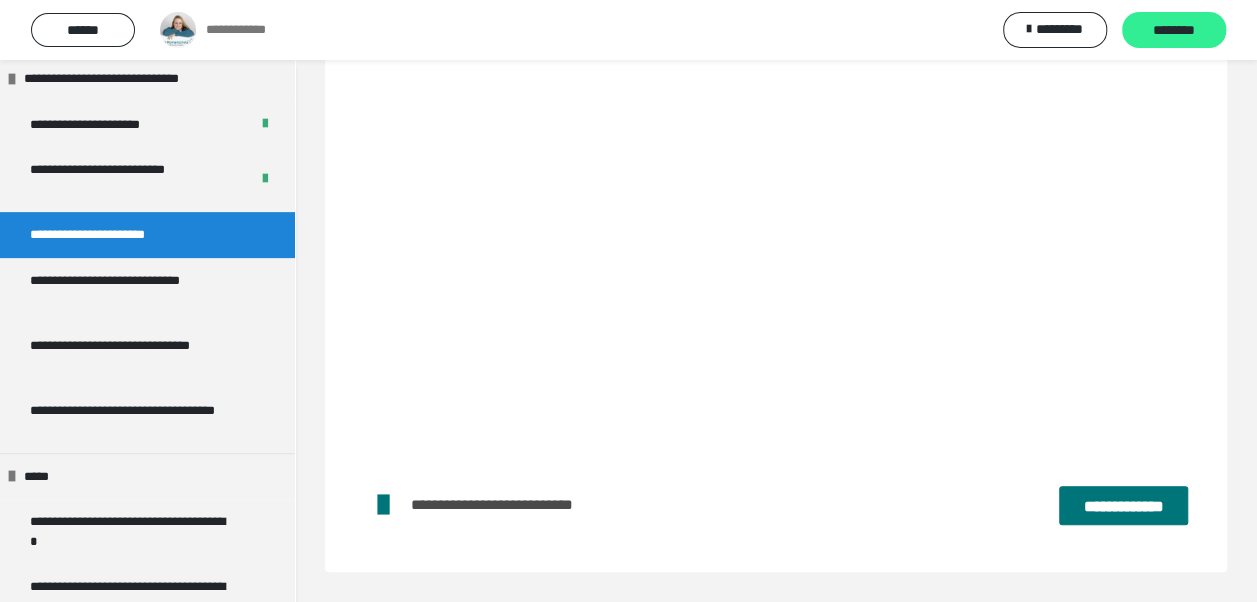 click on "********" at bounding box center [1174, 30] 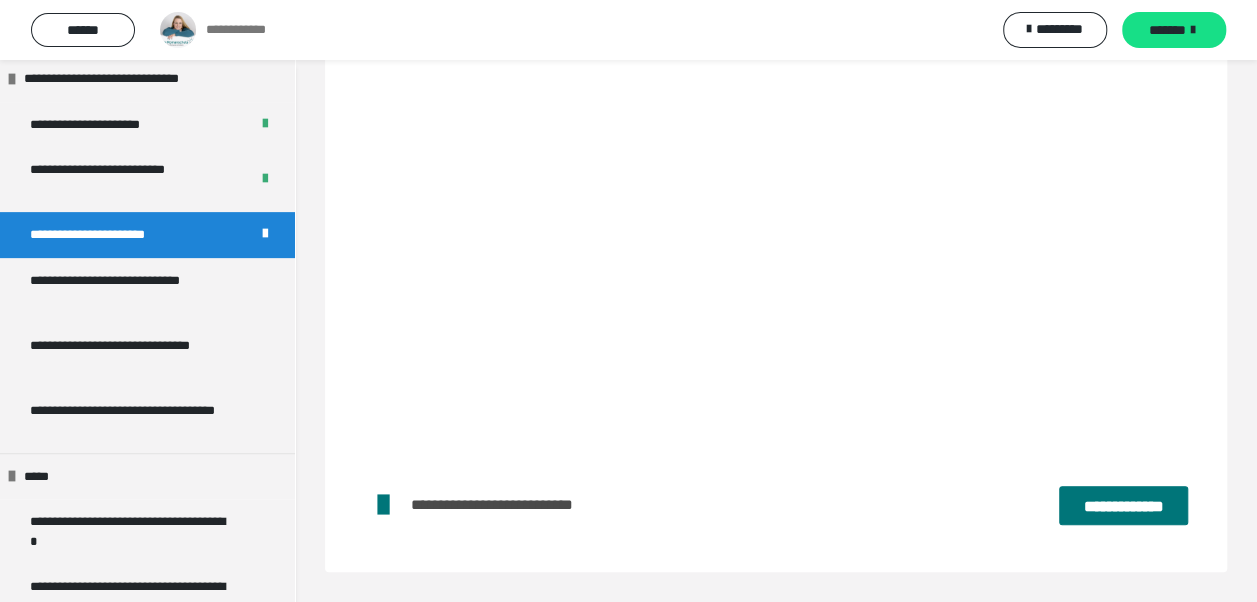 click on "*******" at bounding box center (1174, 30) 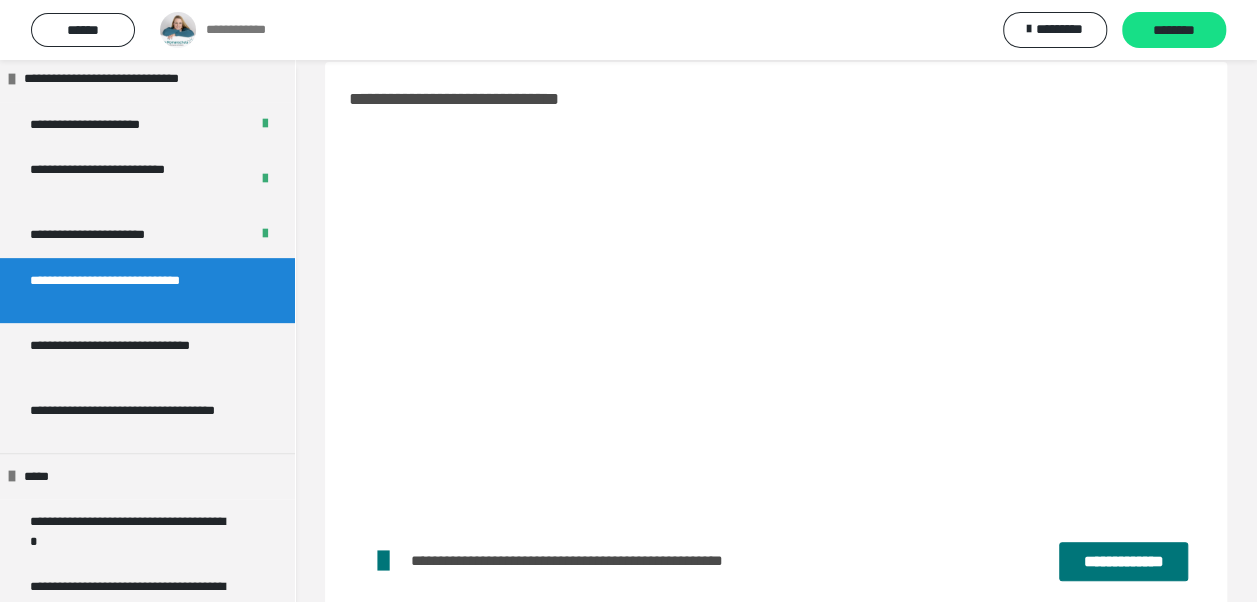 scroll, scrollTop: 82, scrollLeft: 0, axis: vertical 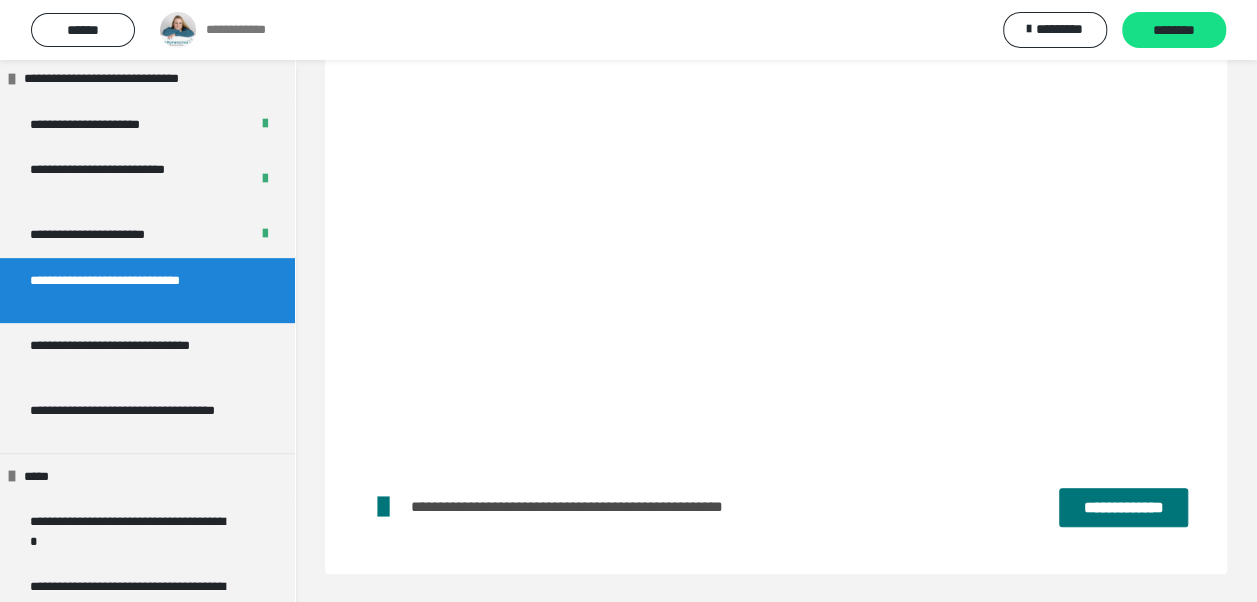 click on "**********" at bounding box center [1123, 507] 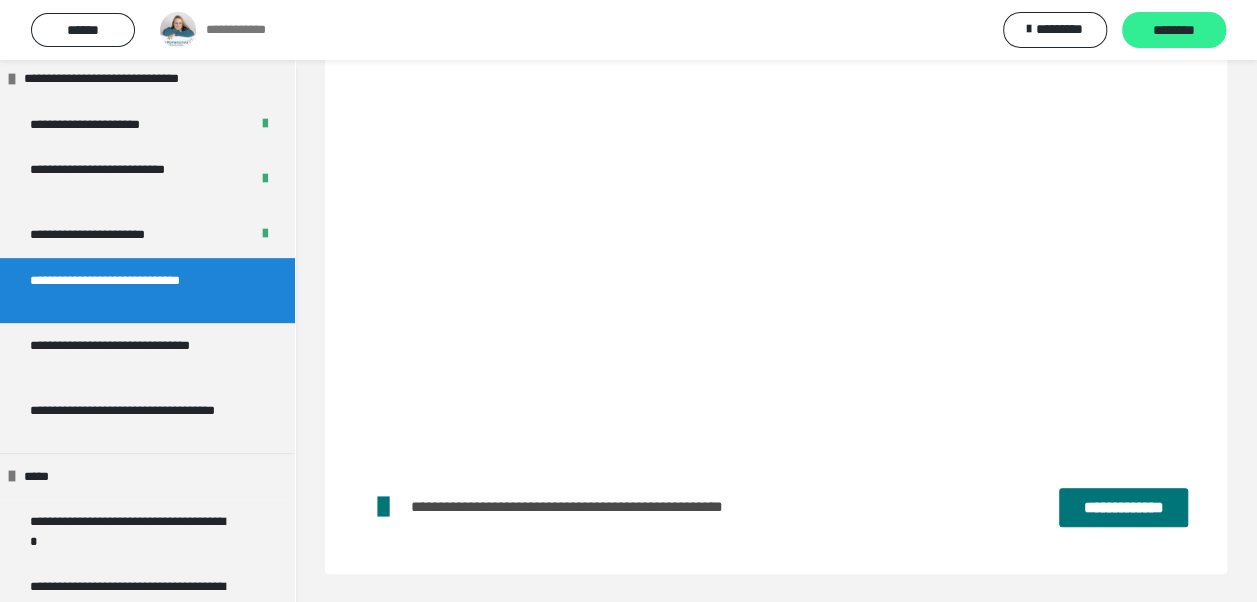 click on "********" at bounding box center (1174, 31) 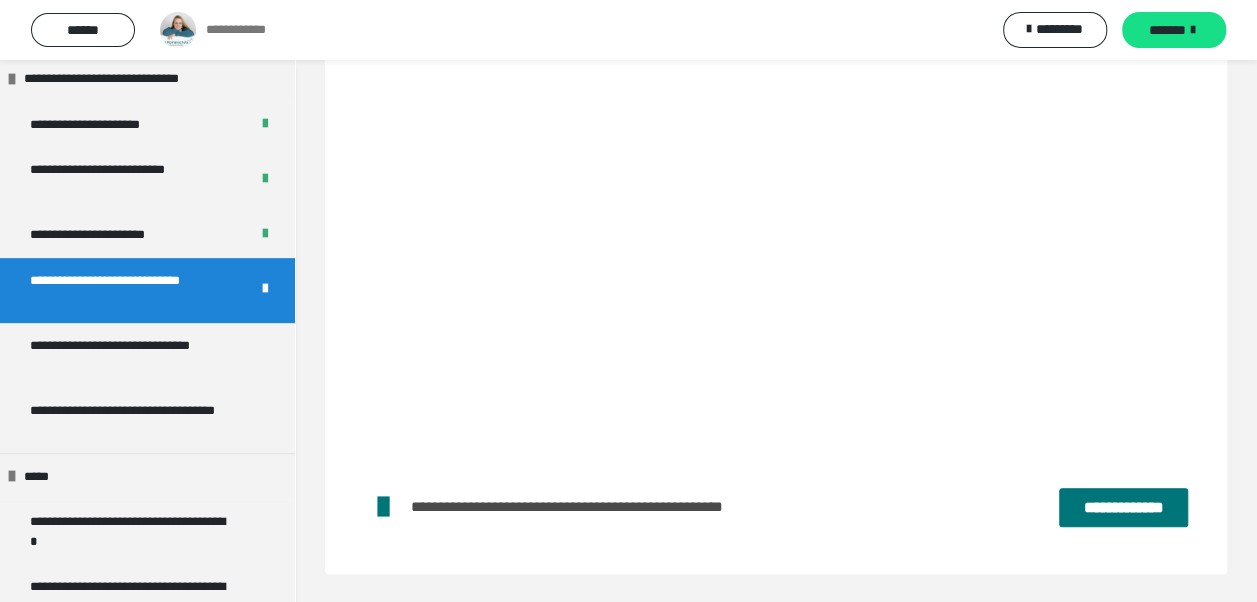 click on "*******" at bounding box center [1167, 30] 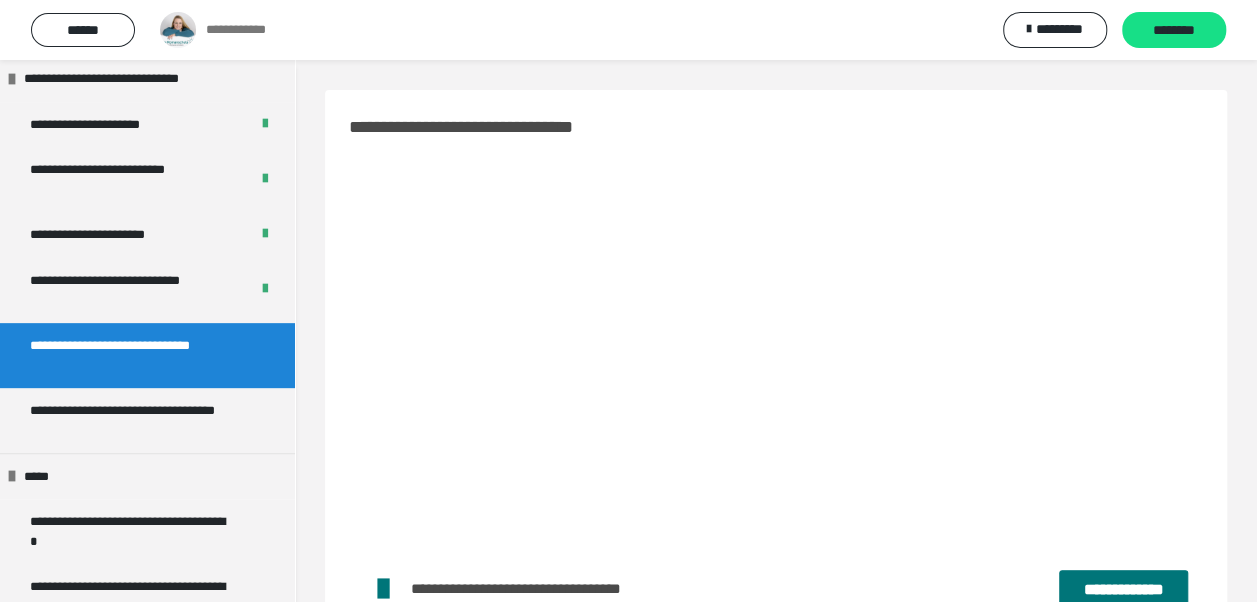scroll, scrollTop: 82, scrollLeft: 0, axis: vertical 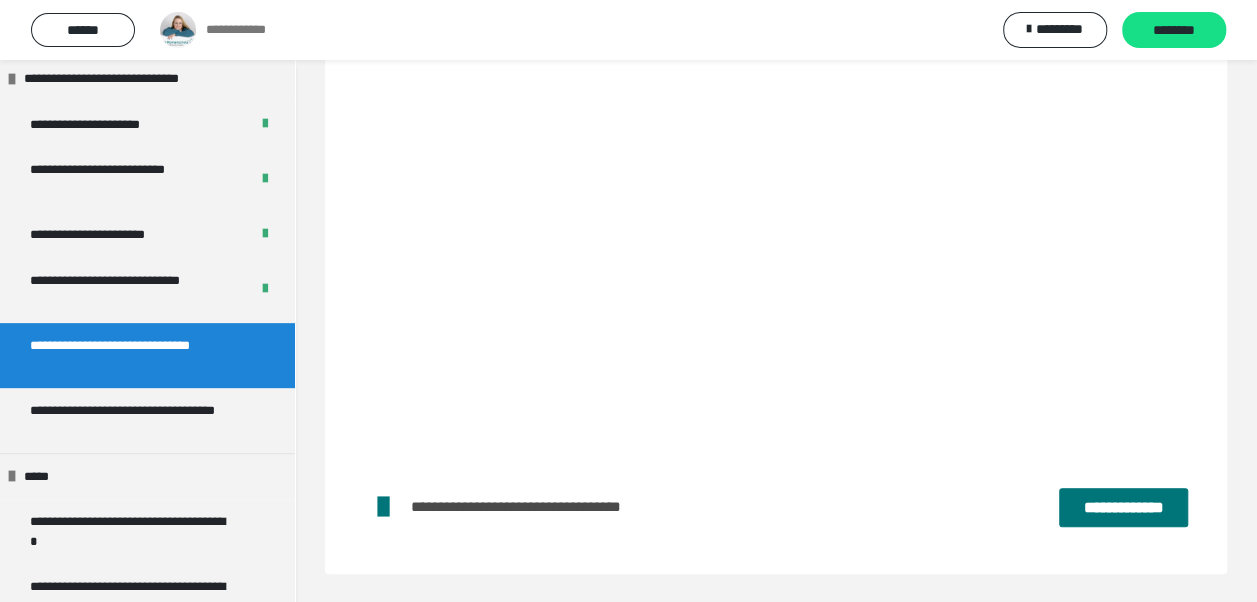 click on "**********" at bounding box center [1123, 507] 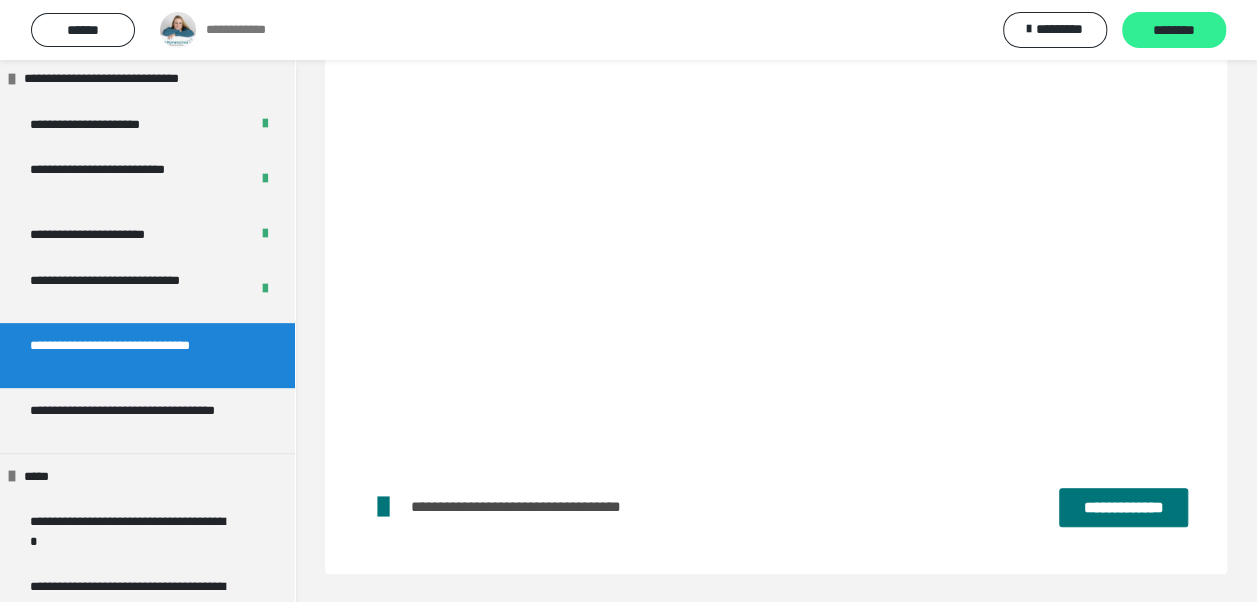 click on "********" at bounding box center [1174, 31] 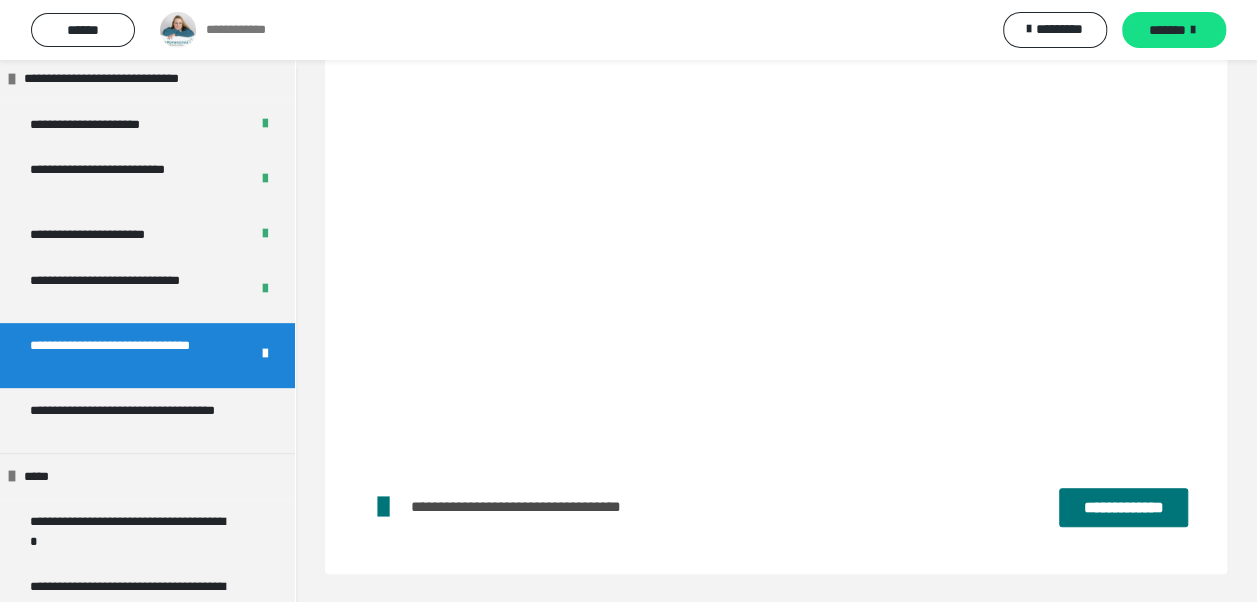 click on "*******" at bounding box center [1174, 30] 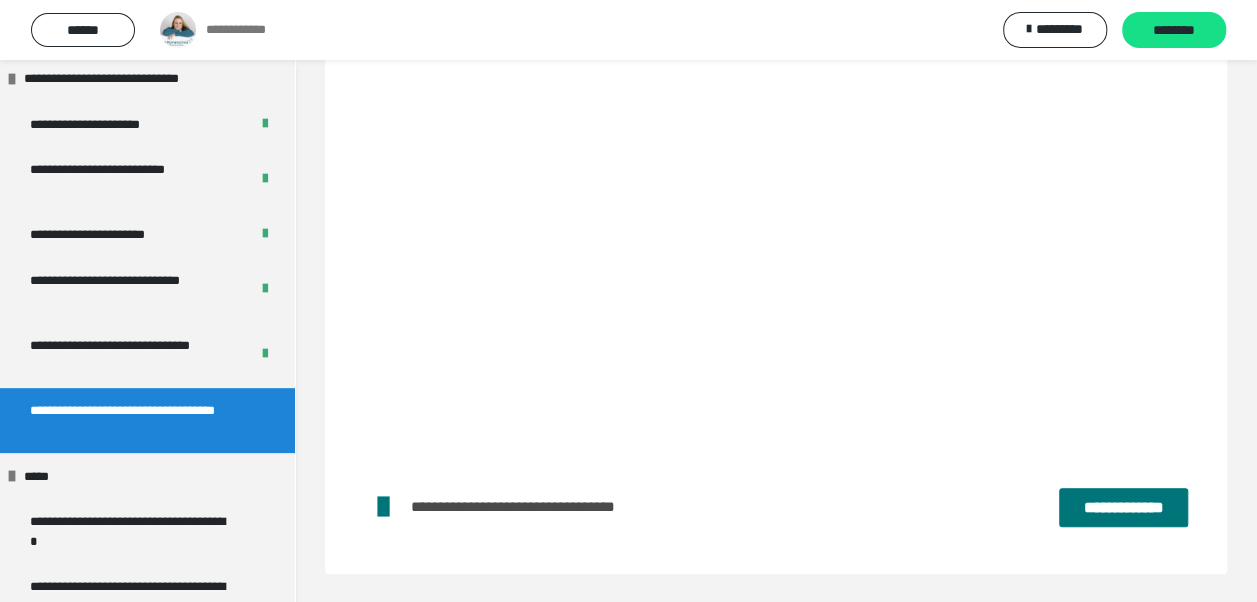 click on "**********" at bounding box center (1123, 507) 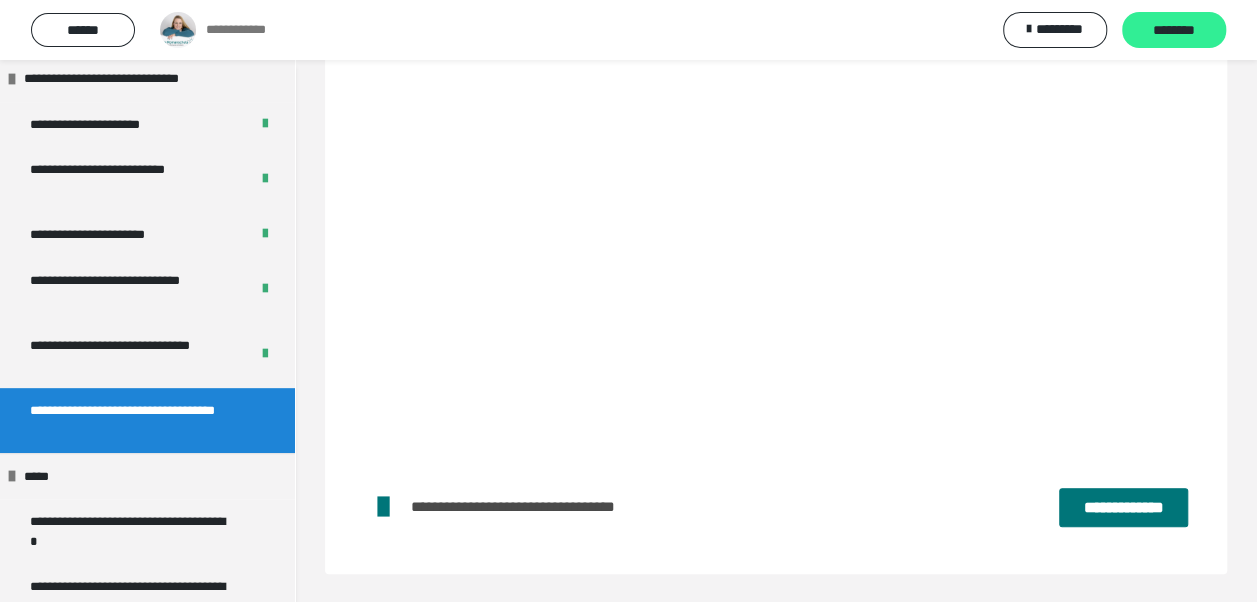 click on "********" at bounding box center [1174, 31] 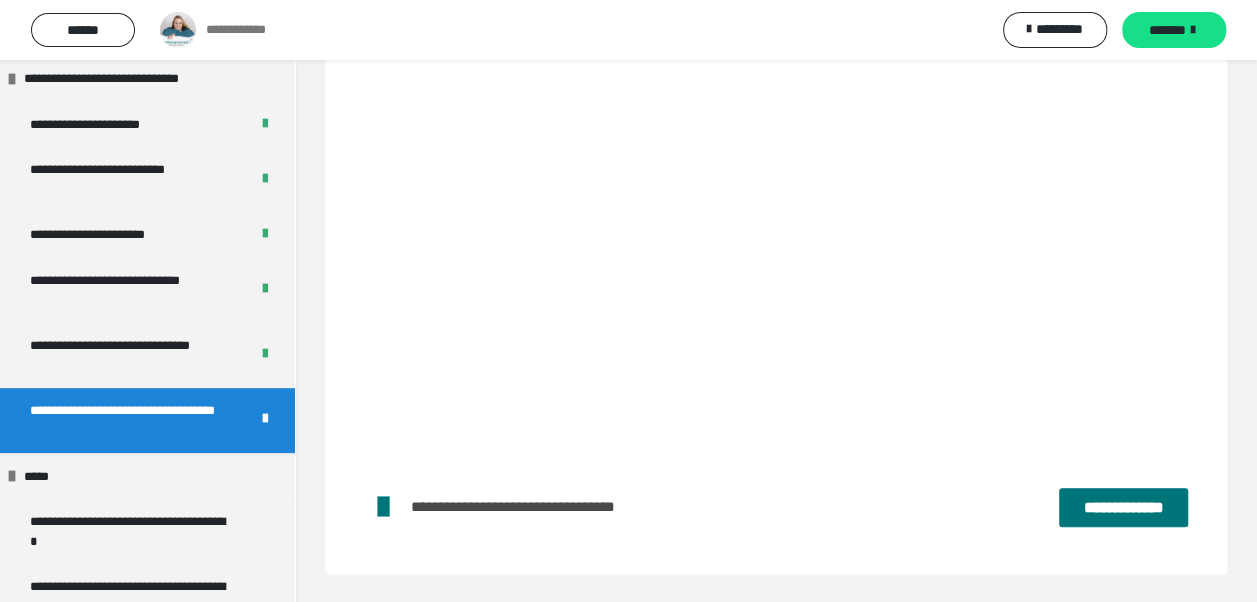click on "*******" at bounding box center (1167, 30) 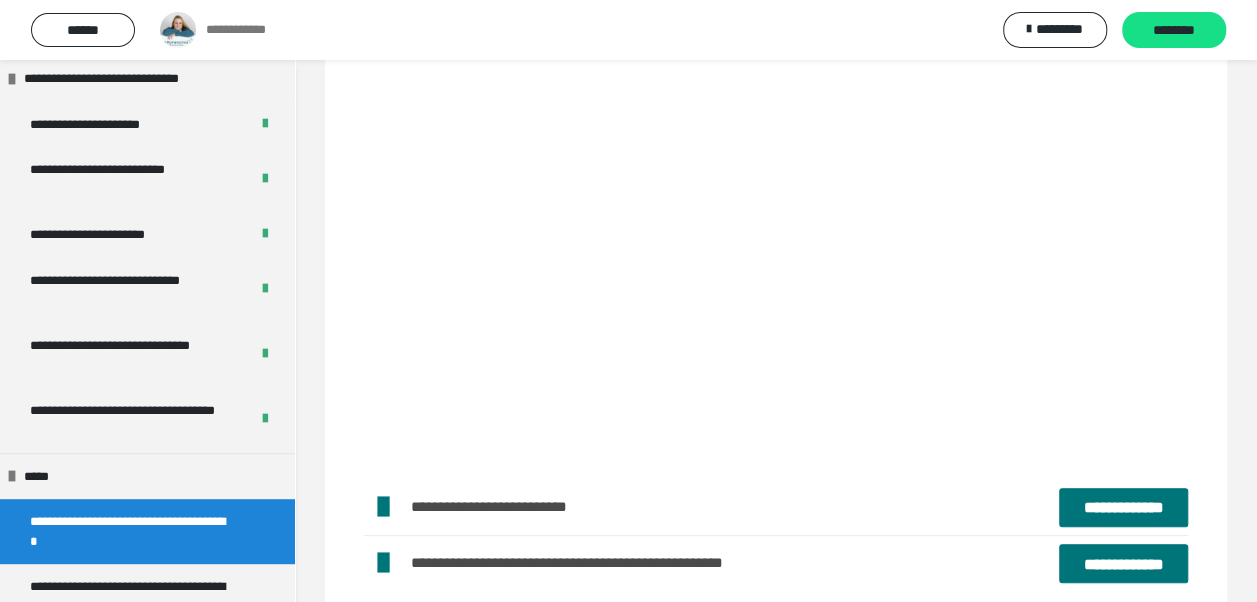 scroll, scrollTop: 138, scrollLeft: 0, axis: vertical 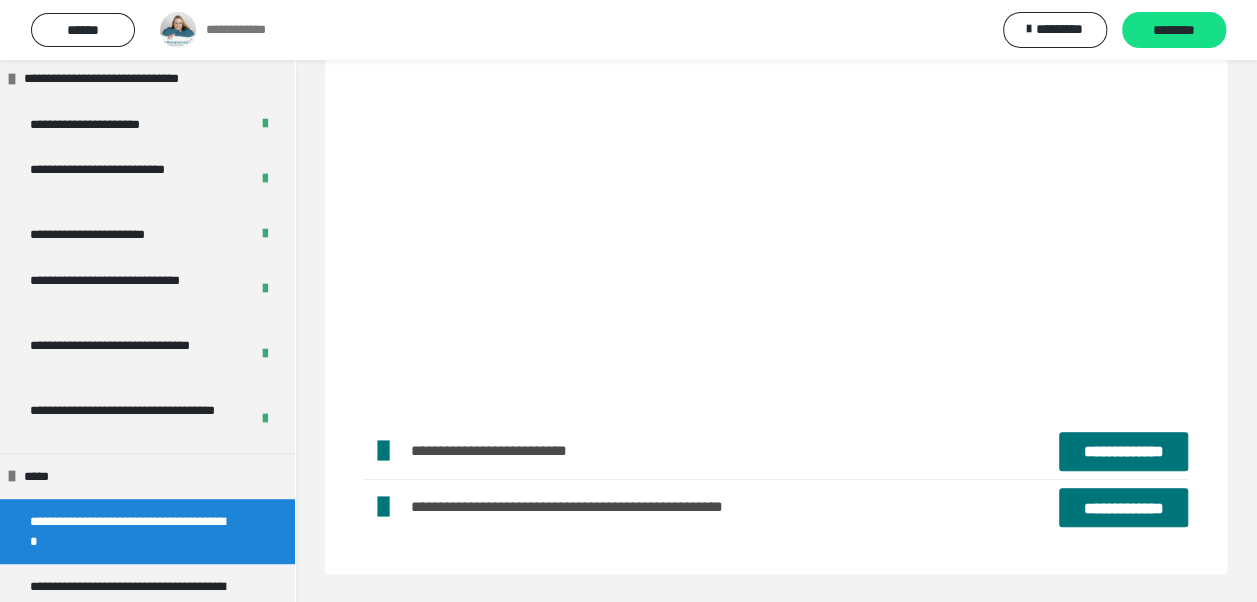 click on "**********" at bounding box center (1123, 451) 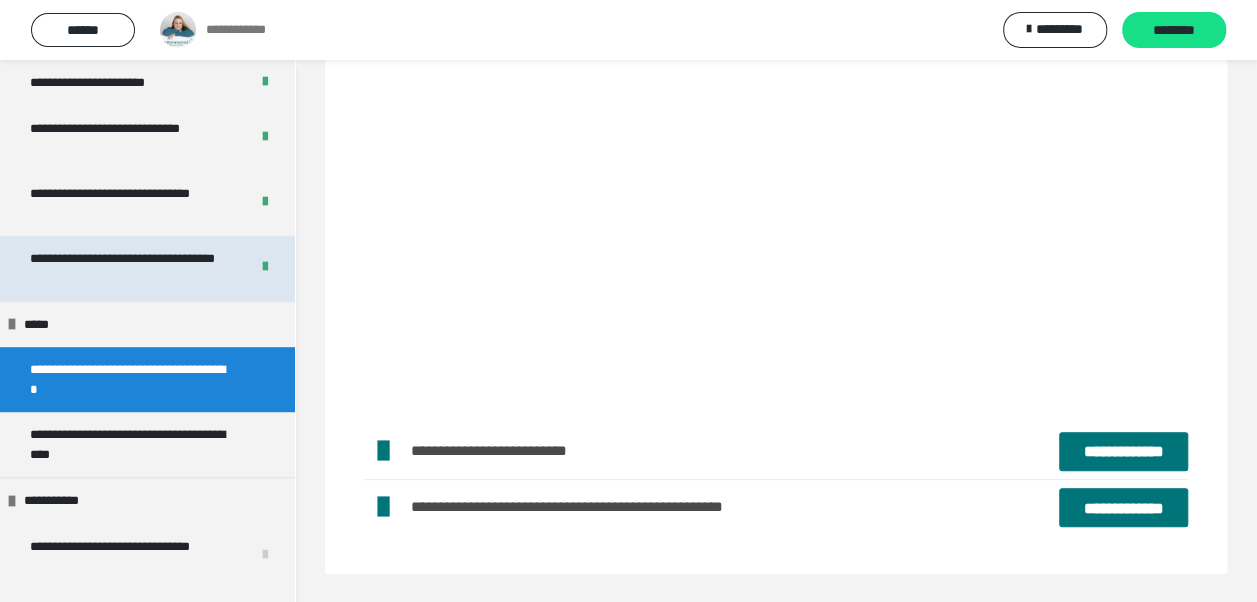 scroll, scrollTop: 471, scrollLeft: 0, axis: vertical 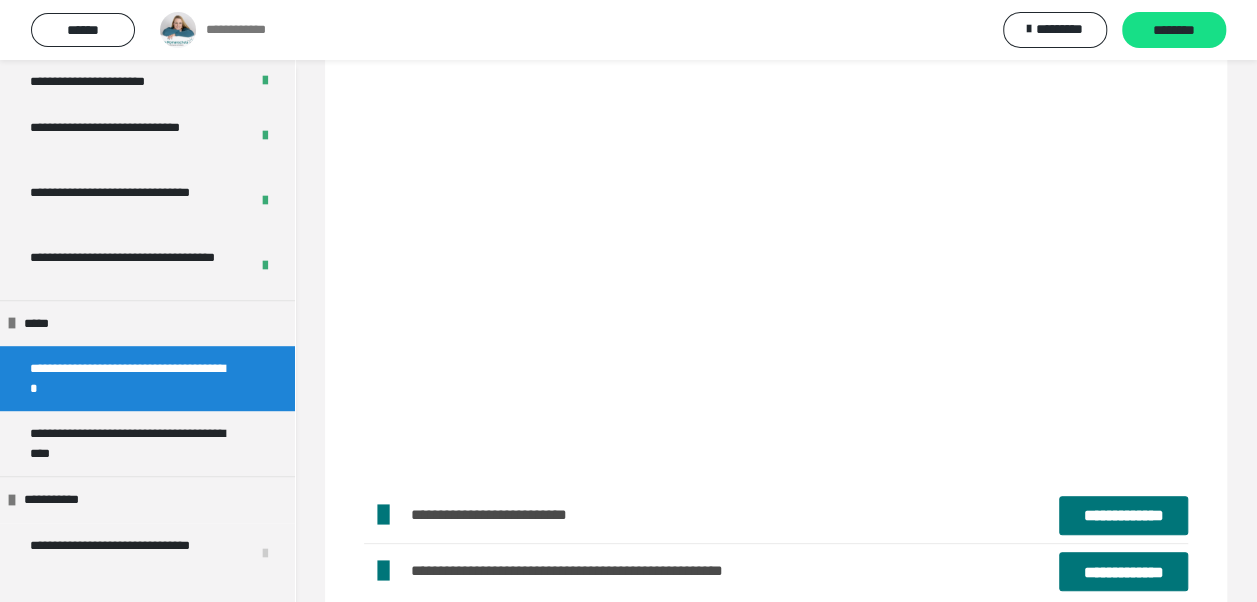 click on "**********" at bounding box center [776, 270] 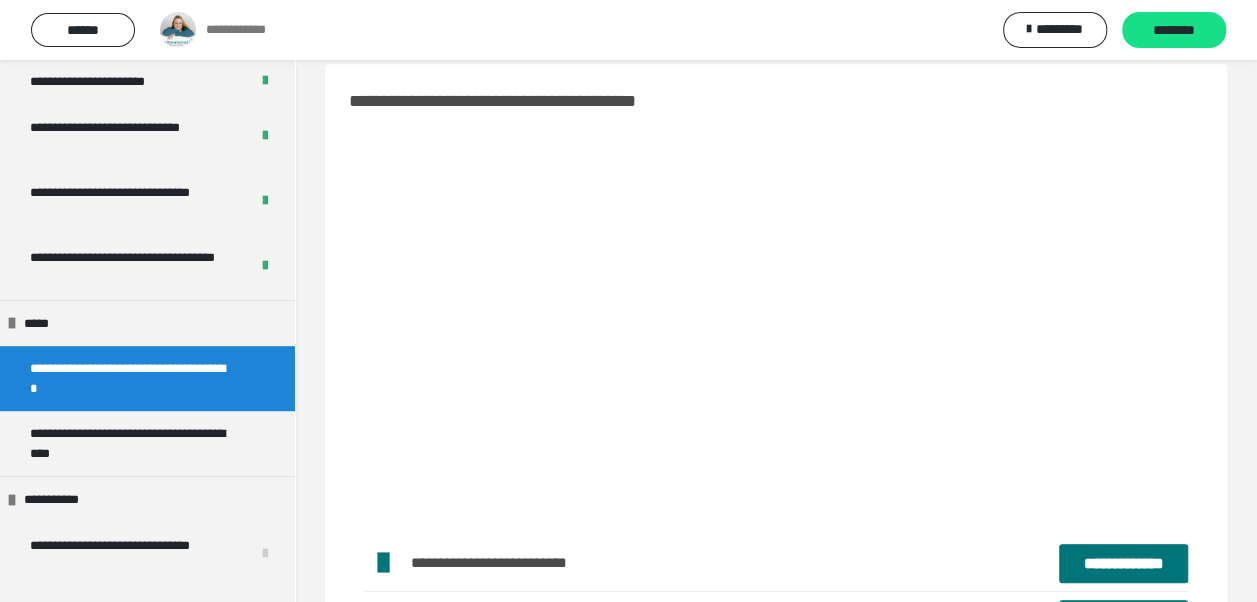 scroll, scrollTop: 28, scrollLeft: 0, axis: vertical 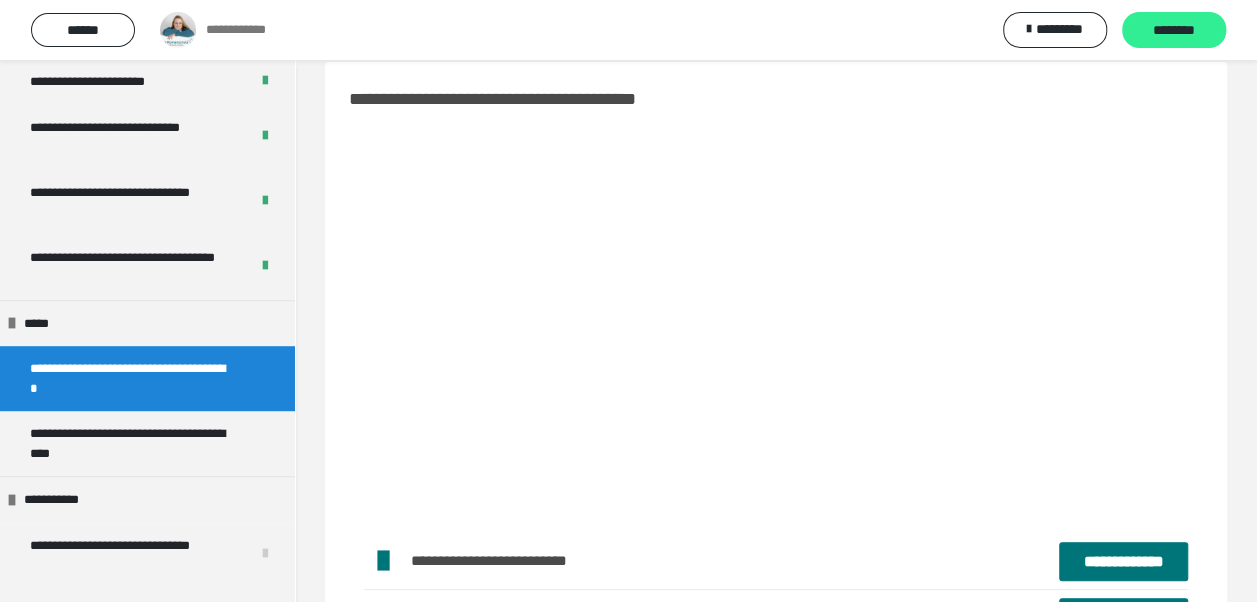 click on "********" at bounding box center (1174, 31) 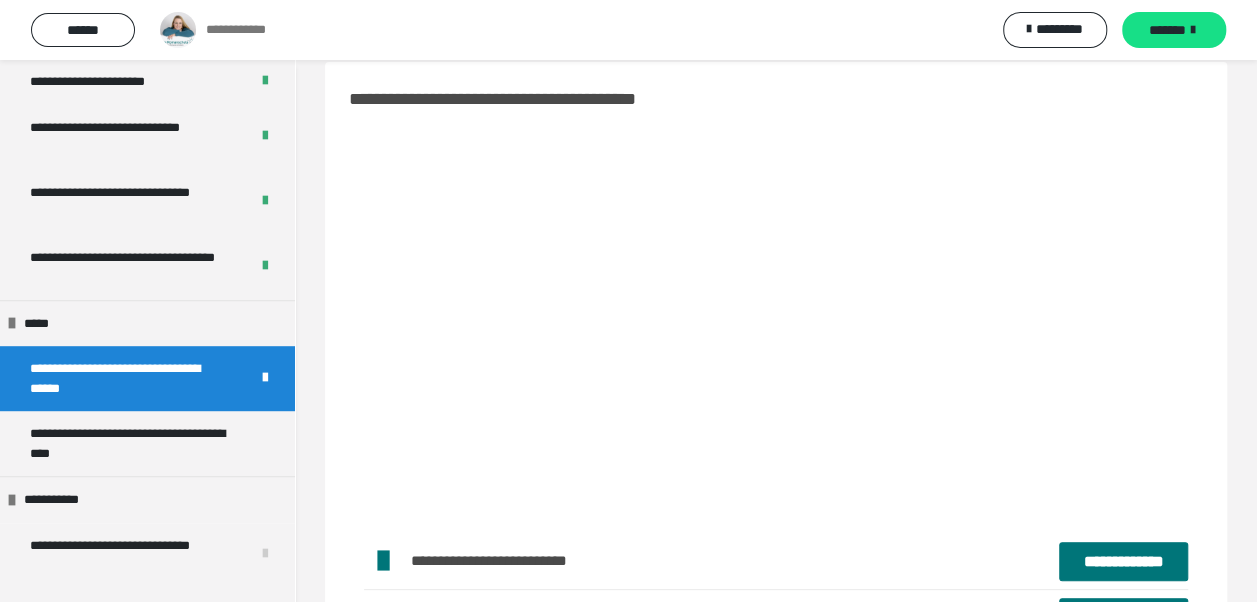click on "*******" at bounding box center [1167, 30] 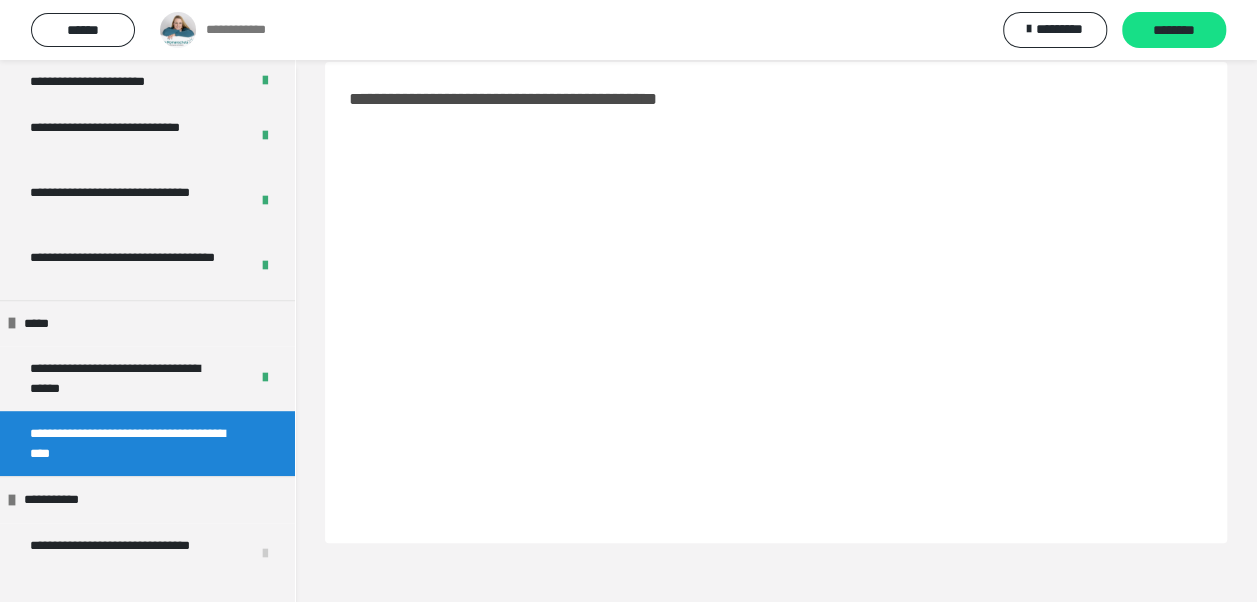 scroll, scrollTop: 29, scrollLeft: 0, axis: vertical 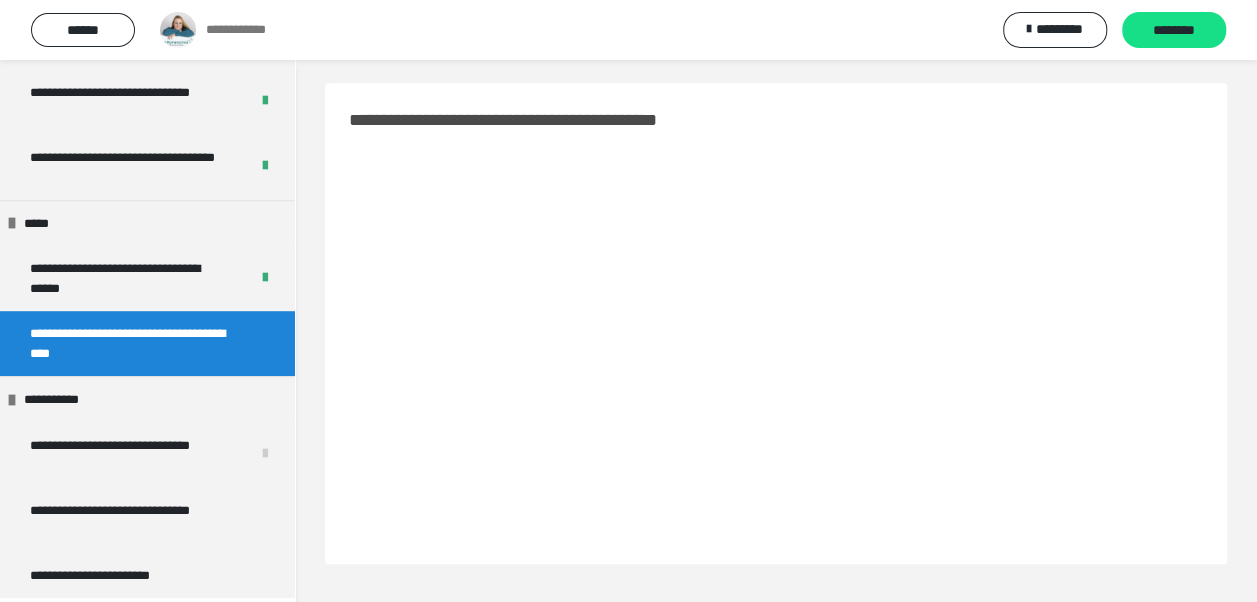 click on "**********" at bounding box center (776, 337) 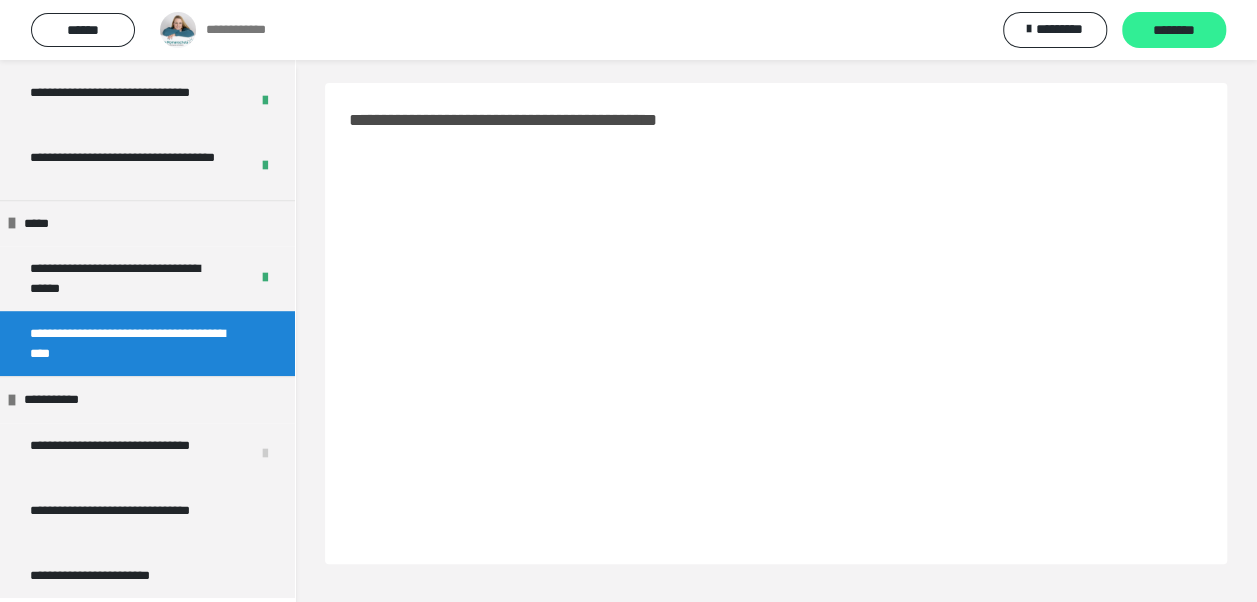 click on "********" at bounding box center [1174, 30] 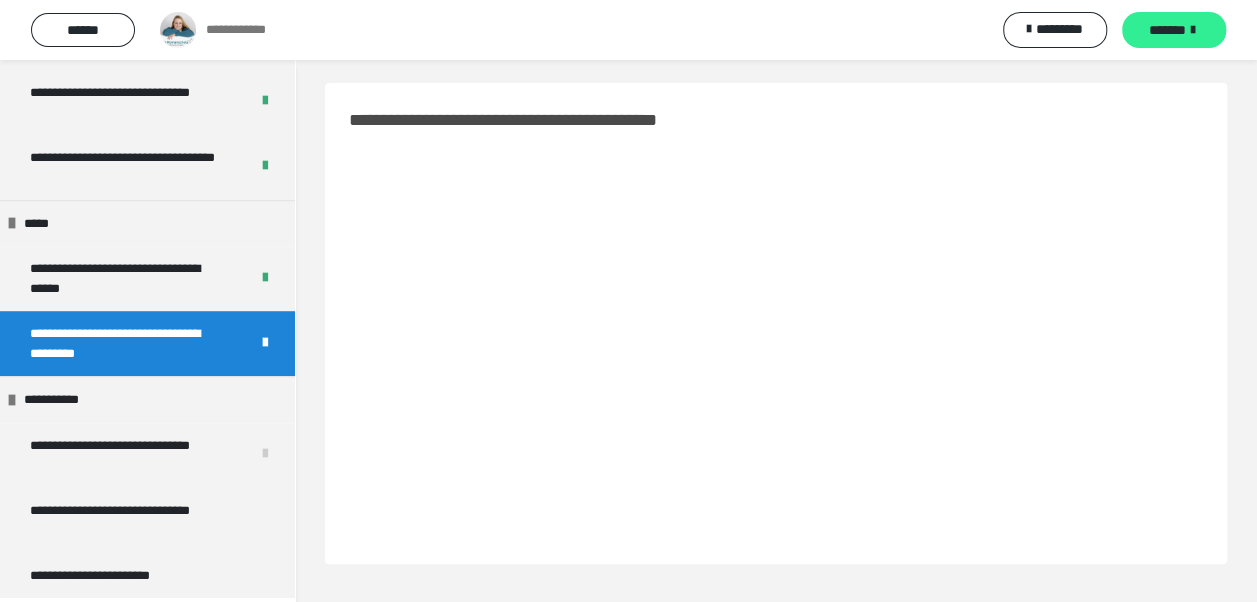 click on "*******" at bounding box center (1167, 30) 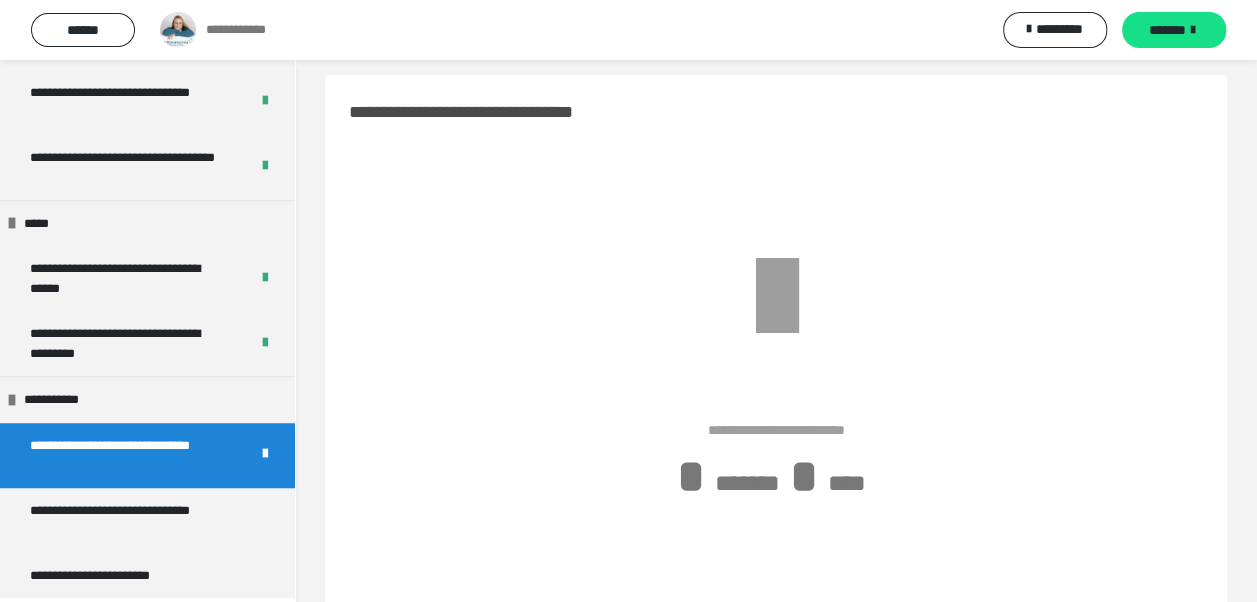 scroll, scrollTop: 0, scrollLeft: 0, axis: both 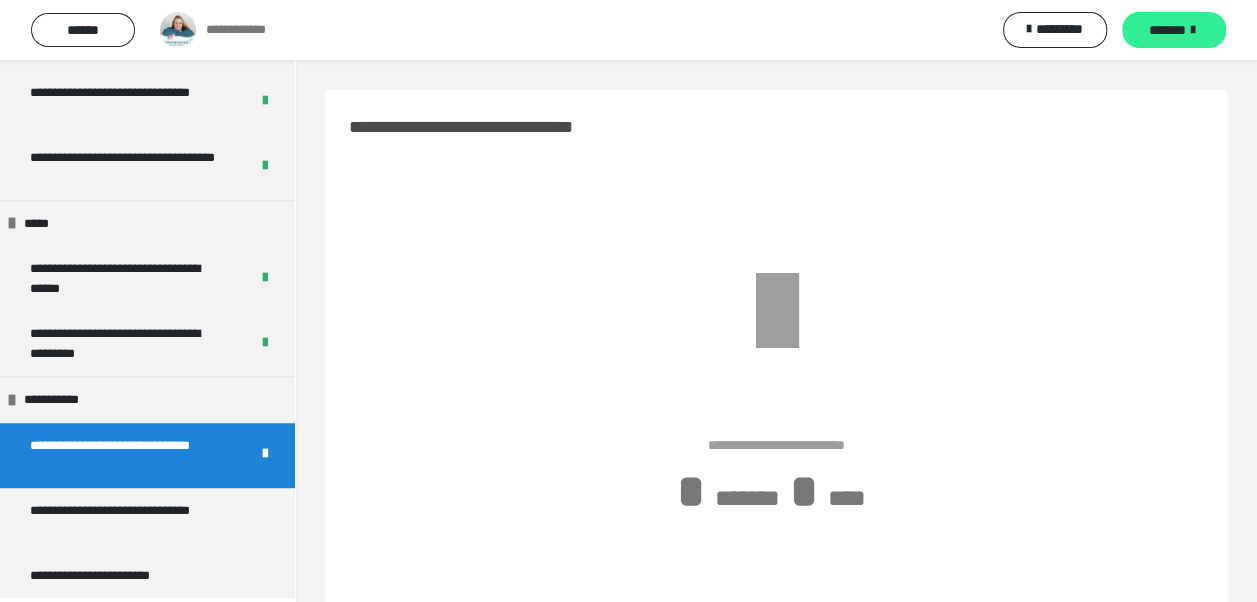 click on "*******" at bounding box center (1167, 30) 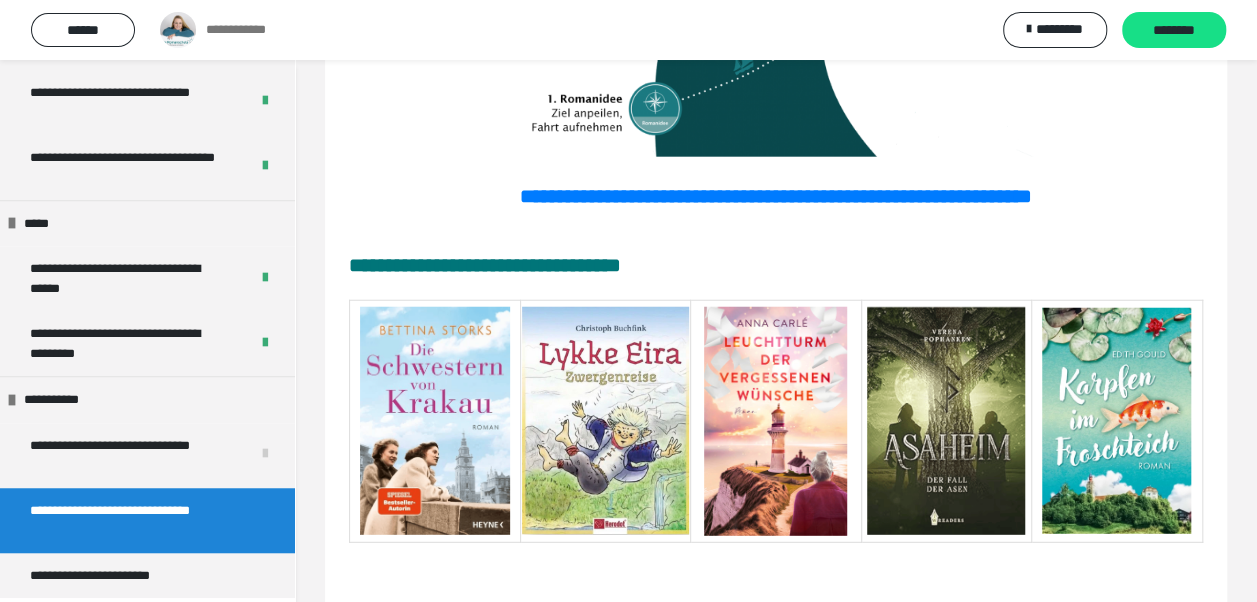 scroll, scrollTop: 2521, scrollLeft: 0, axis: vertical 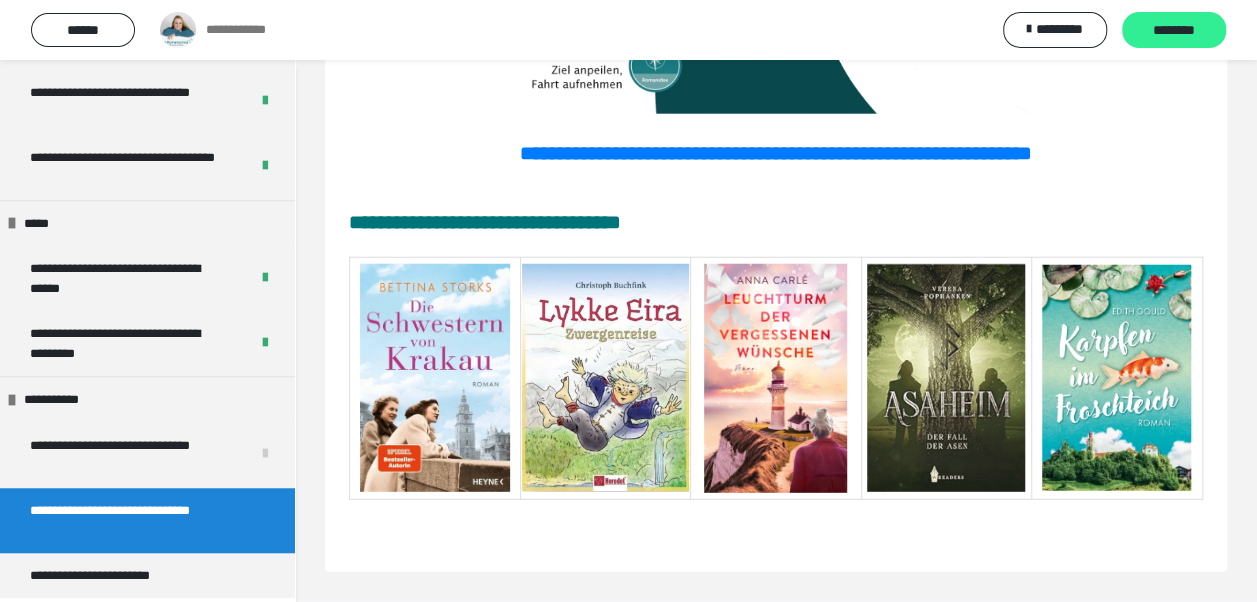 click on "********" at bounding box center (1174, 31) 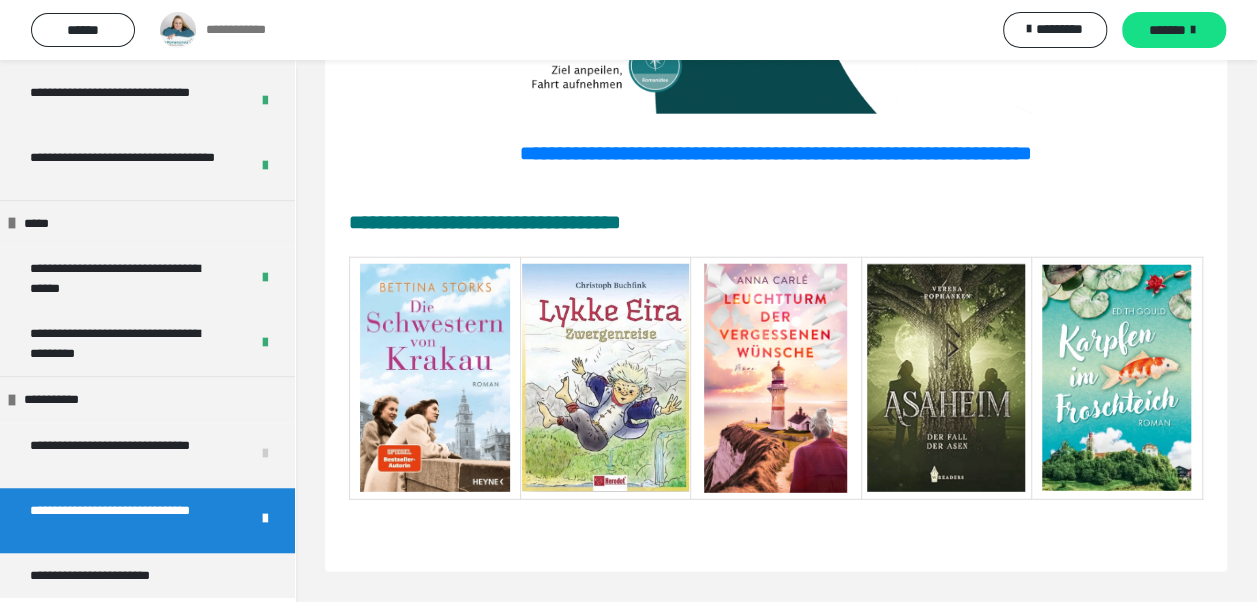 click on "*******" at bounding box center [1167, 30] 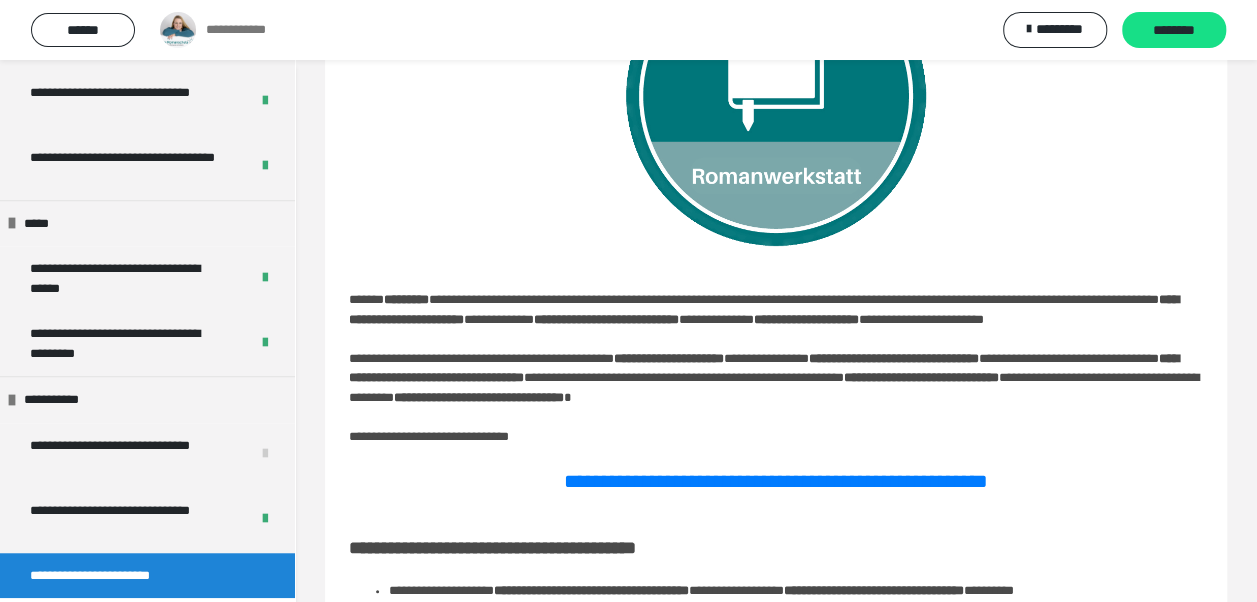 scroll, scrollTop: 0, scrollLeft: 0, axis: both 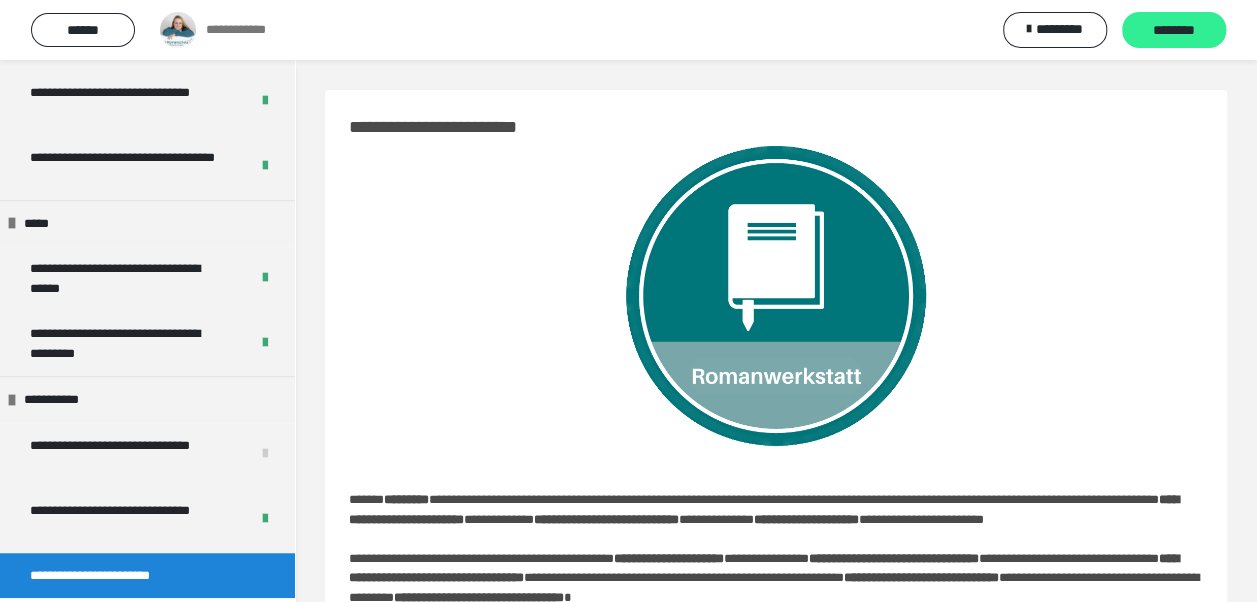 click on "********" at bounding box center (1174, 31) 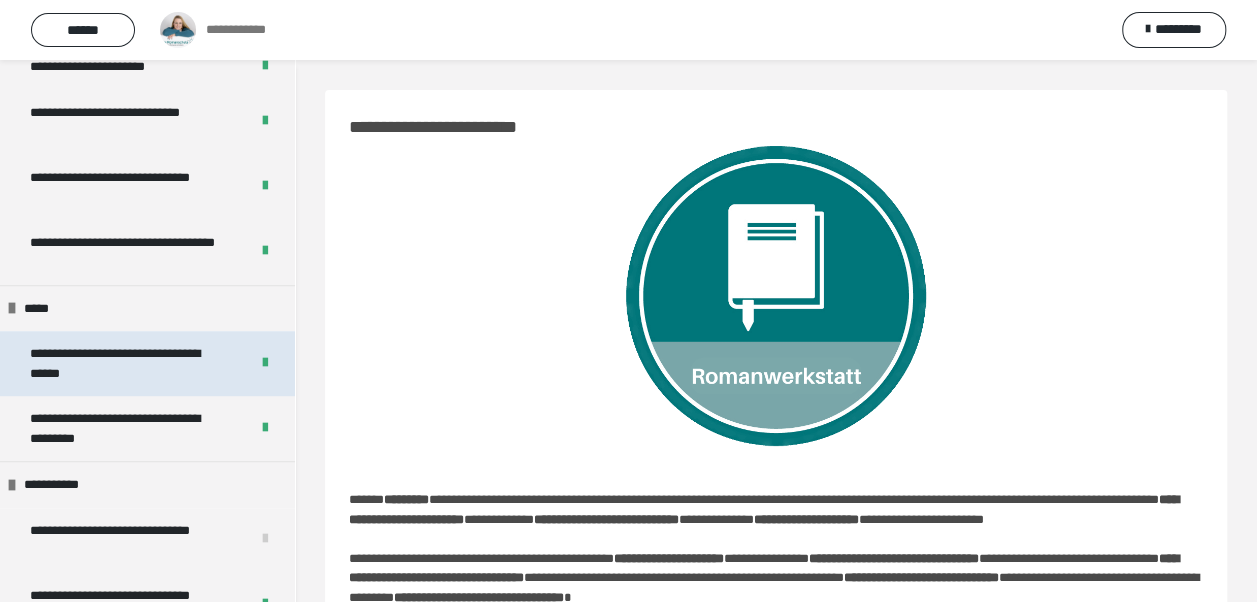 scroll, scrollTop: 571, scrollLeft: 0, axis: vertical 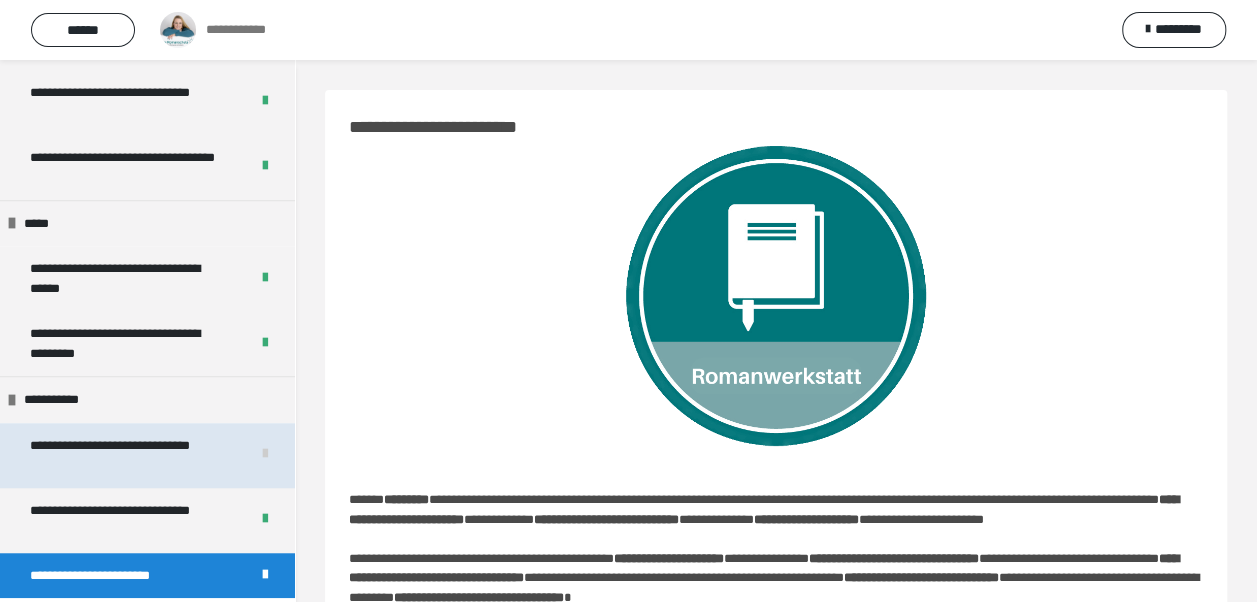 click on "**********" at bounding box center [125, 455] 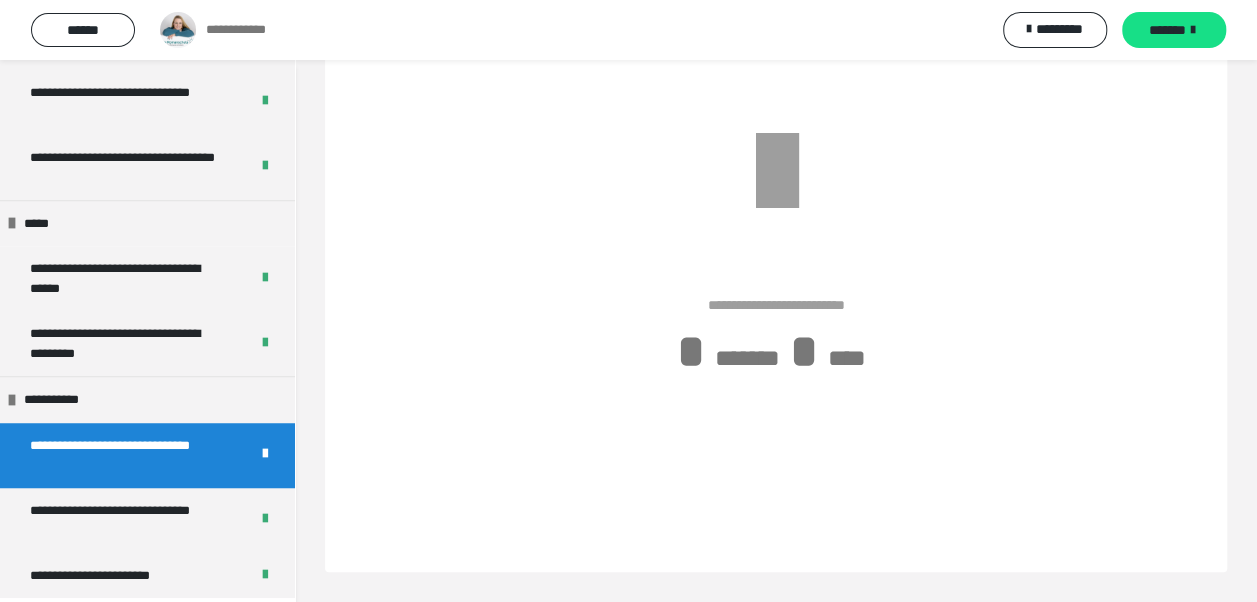 scroll, scrollTop: 0, scrollLeft: 0, axis: both 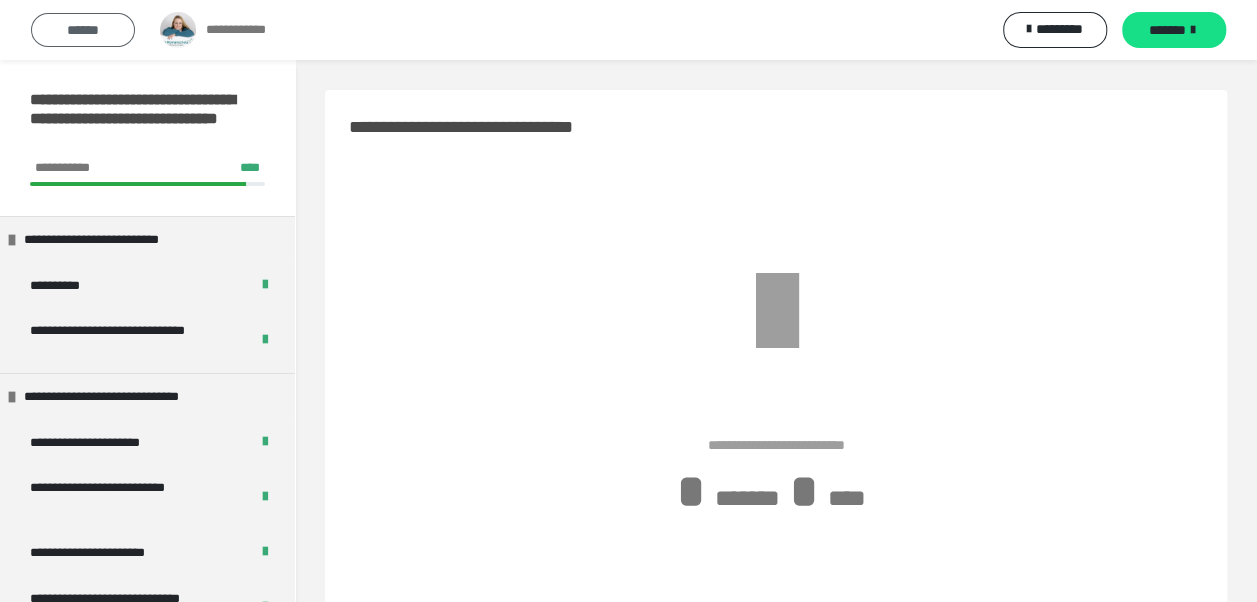 click on "******" at bounding box center (83, 30) 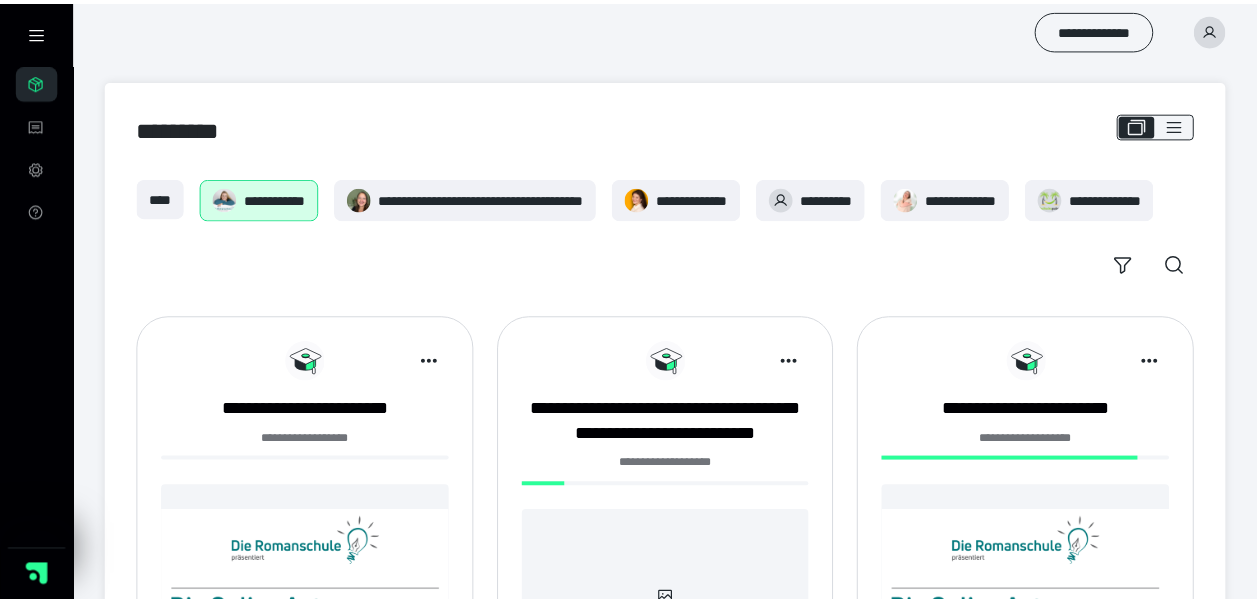 scroll, scrollTop: 286, scrollLeft: 0, axis: vertical 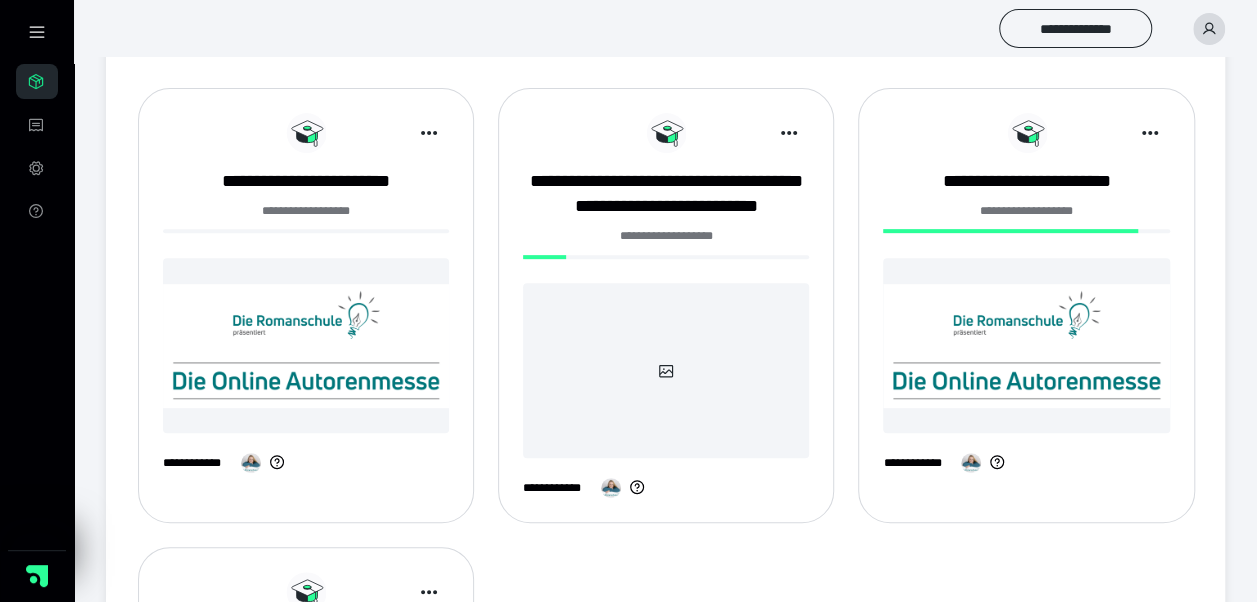click at bounding box center (306, 345) 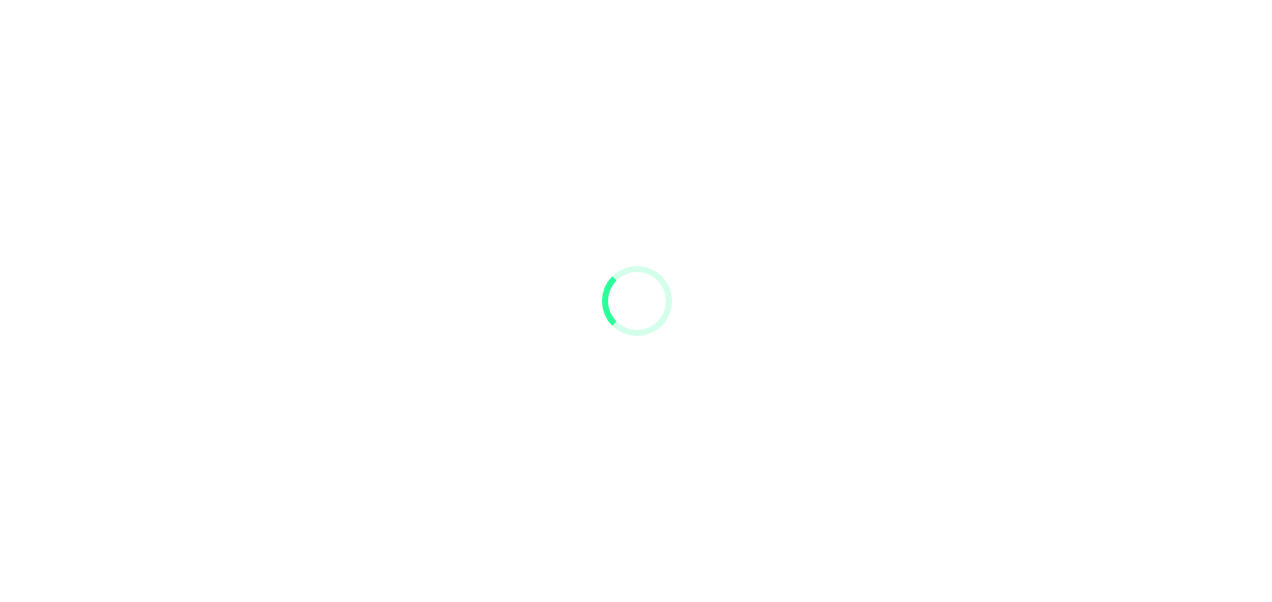 scroll, scrollTop: 0, scrollLeft: 0, axis: both 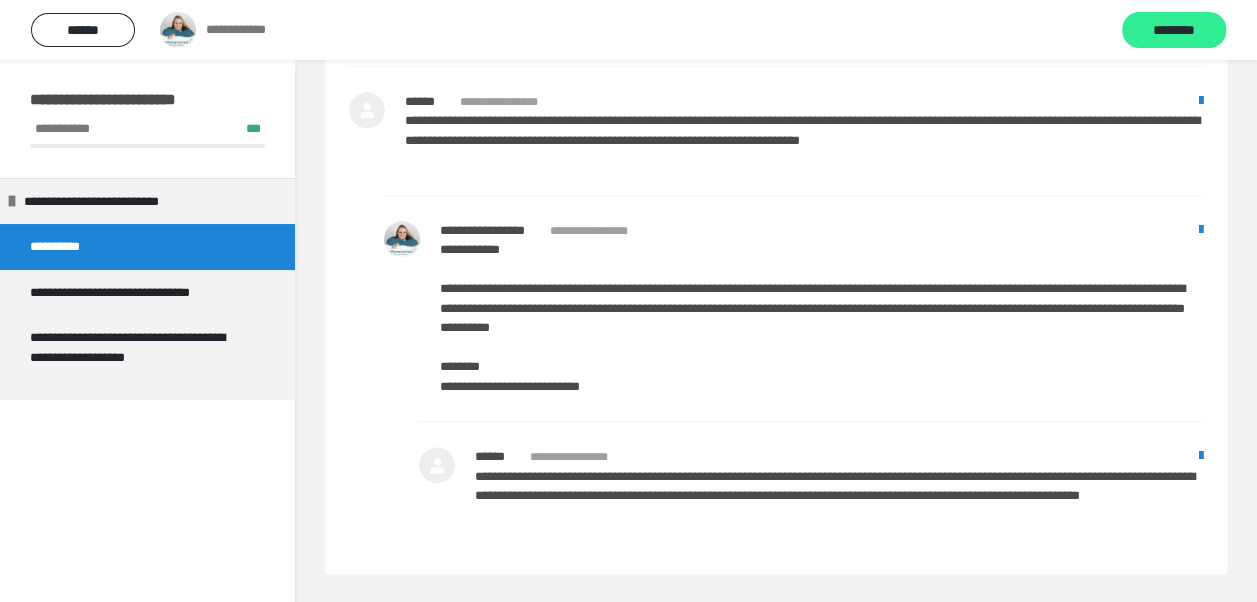 click on "********" at bounding box center (1174, 30) 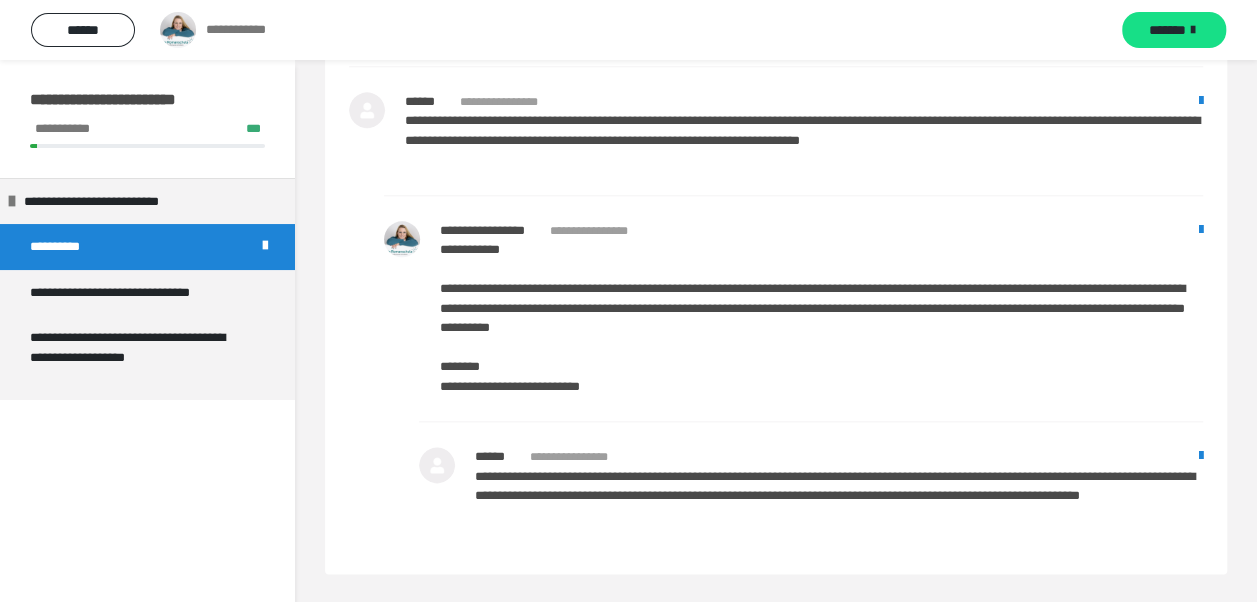 click on "*******" at bounding box center [1174, 30] 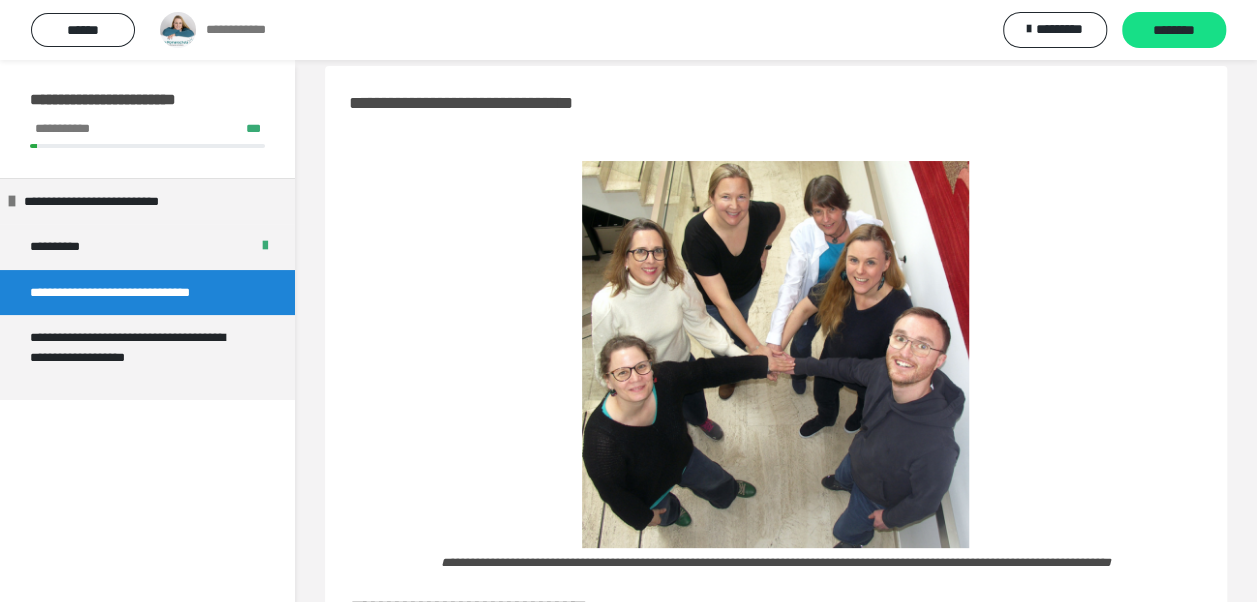 scroll, scrollTop: 0, scrollLeft: 0, axis: both 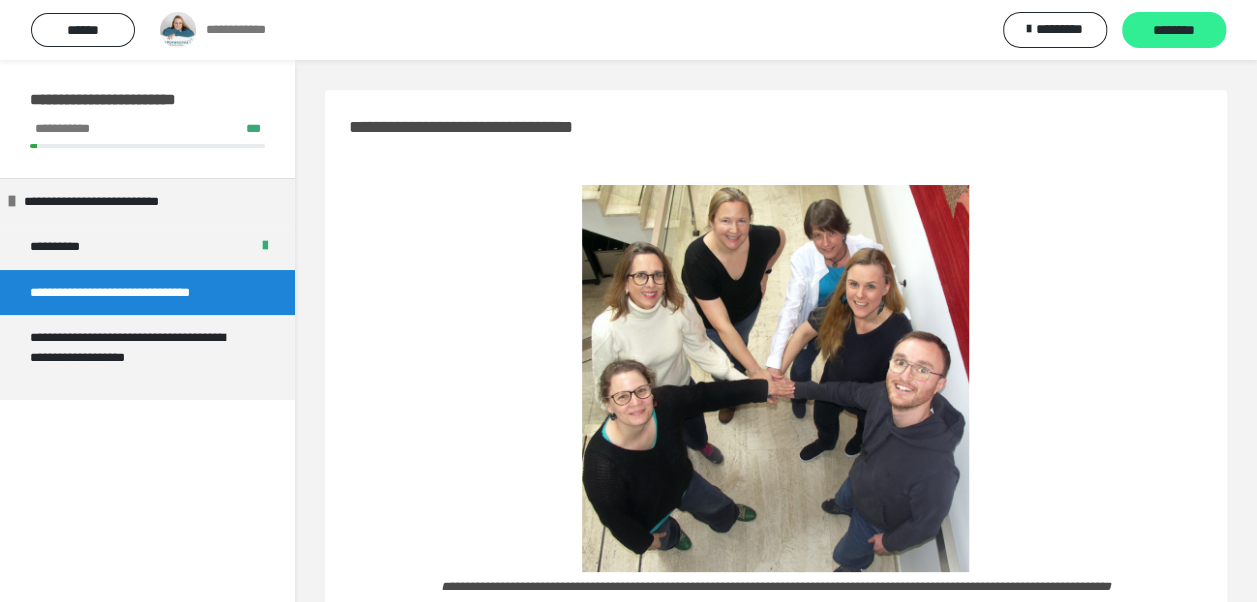 click on "********" at bounding box center [1174, 31] 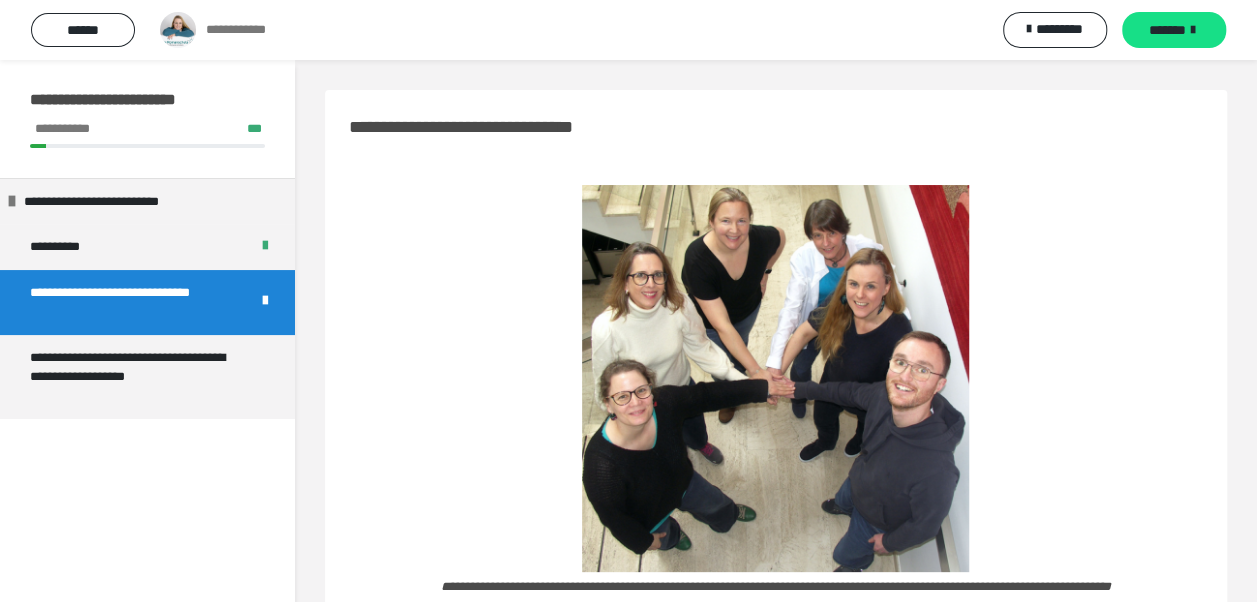 click on "*******" at bounding box center (1174, 30) 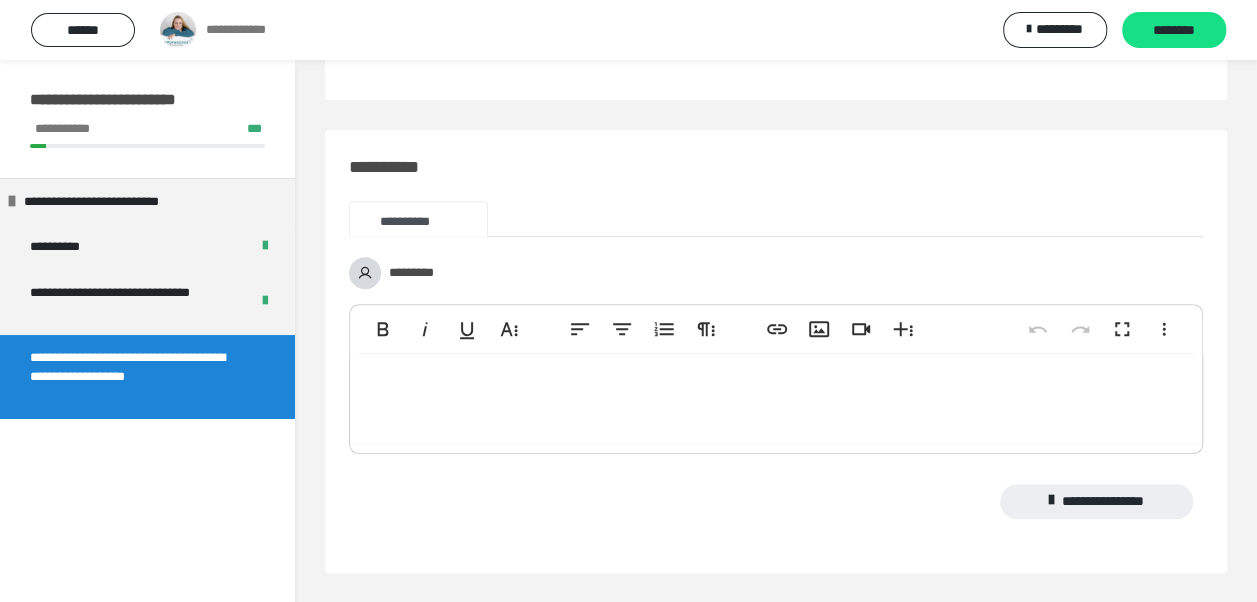 scroll, scrollTop: 0, scrollLeft: 0, axis: both 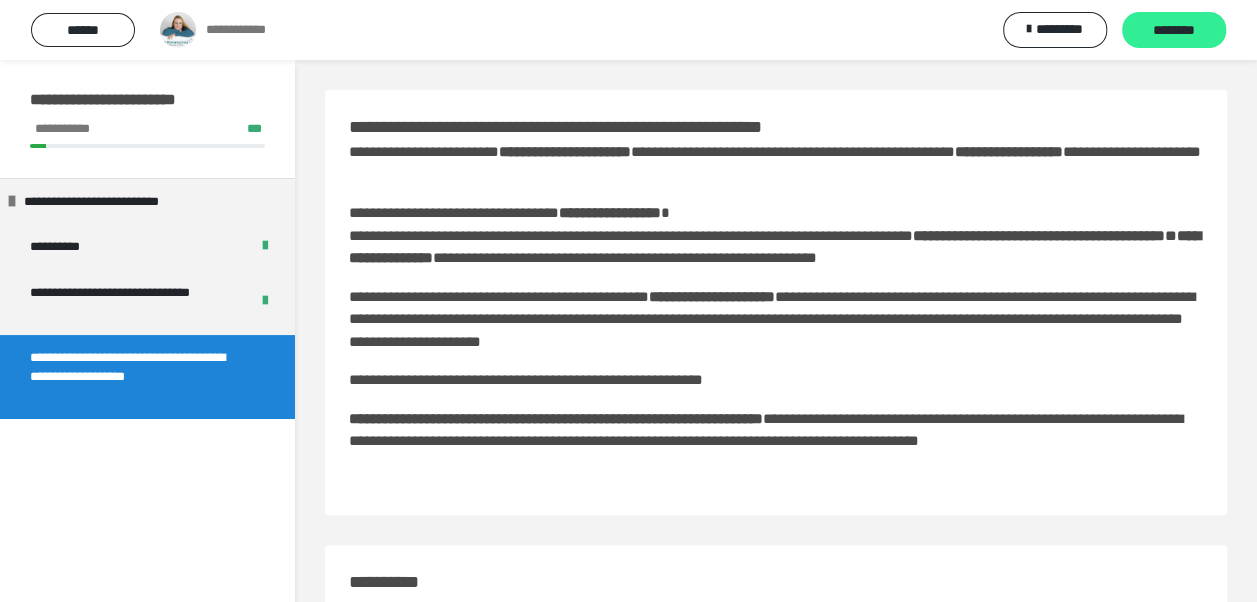 click on "********" at bounding box center (1174, 31) 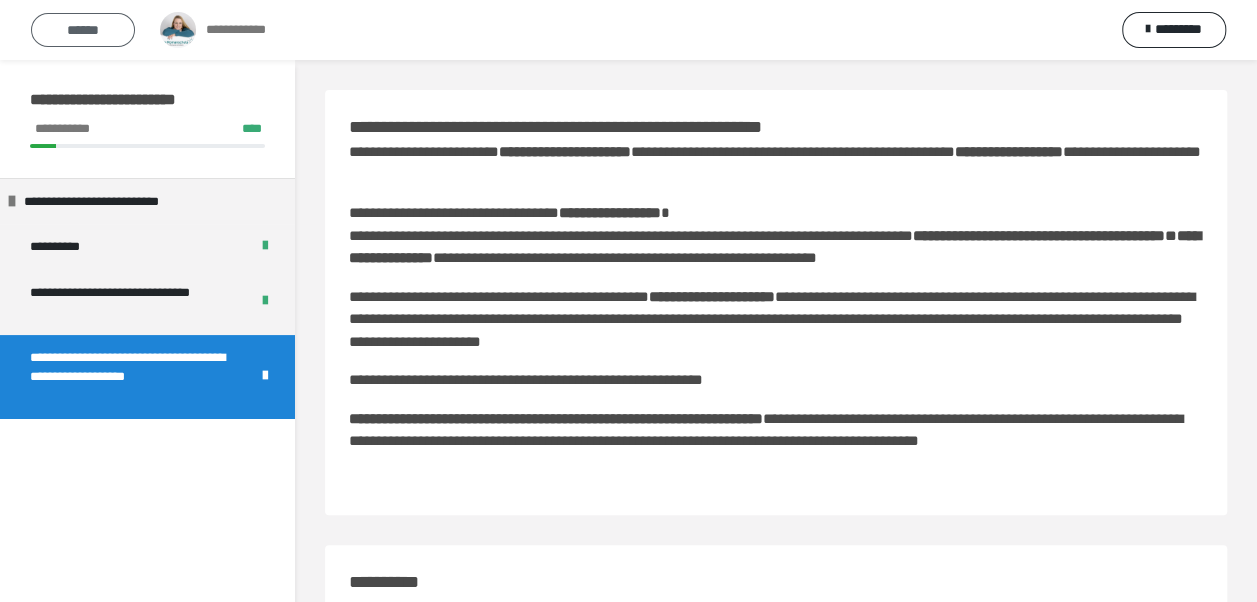 click on "******" at bounding box center [83, 30] 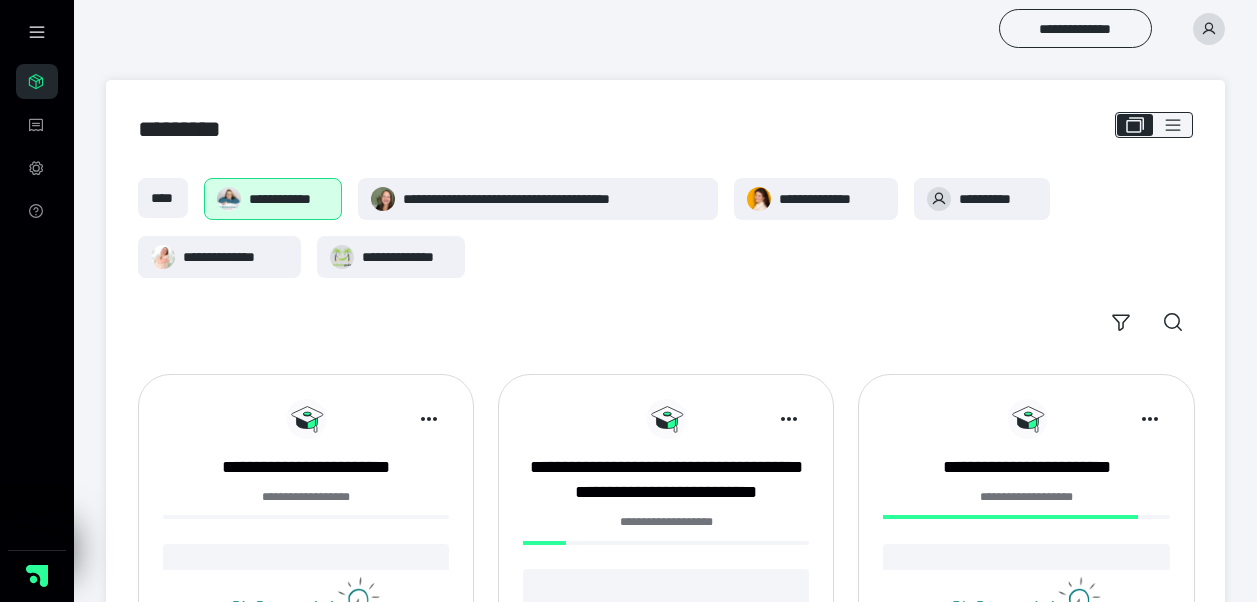 scroll, scrollTop: 286, scrollLeft: 0, axis: vertical 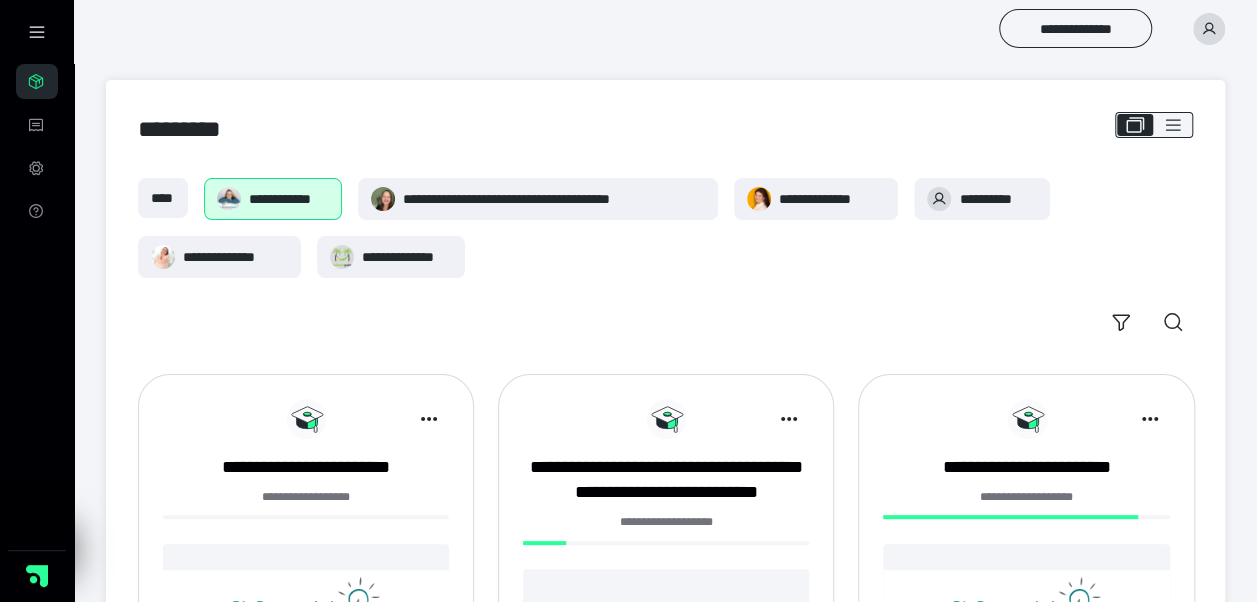 click 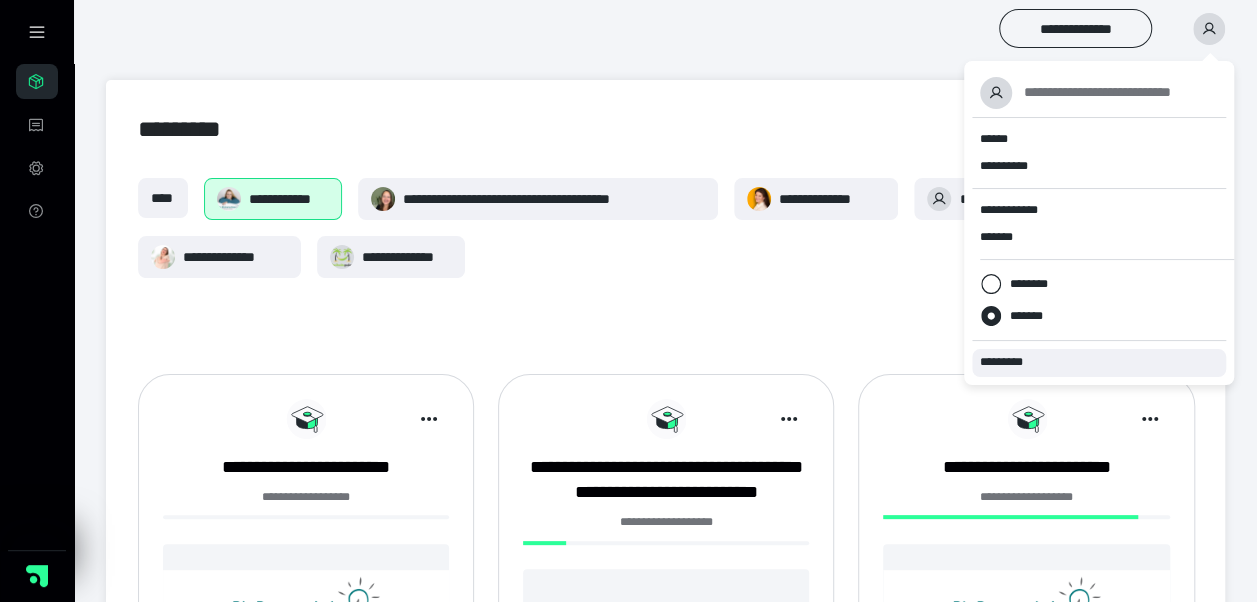 click on "*********" at bounding box center [1010, 362] 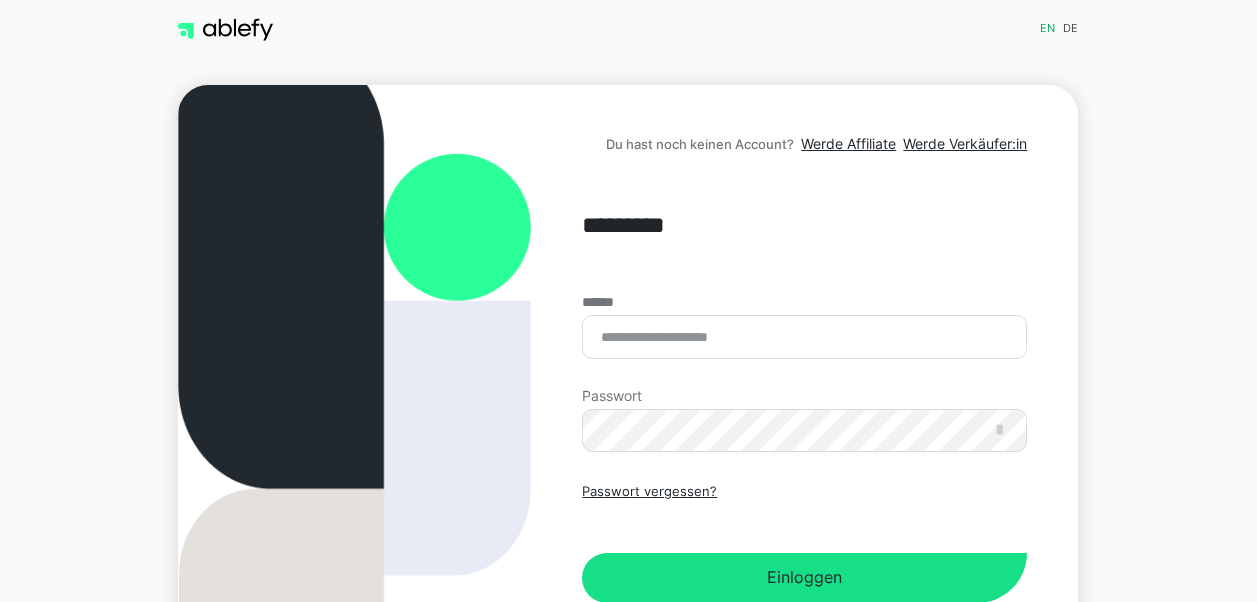 scroll, scrollTop: 0, scrollLeft: 0, axis: both 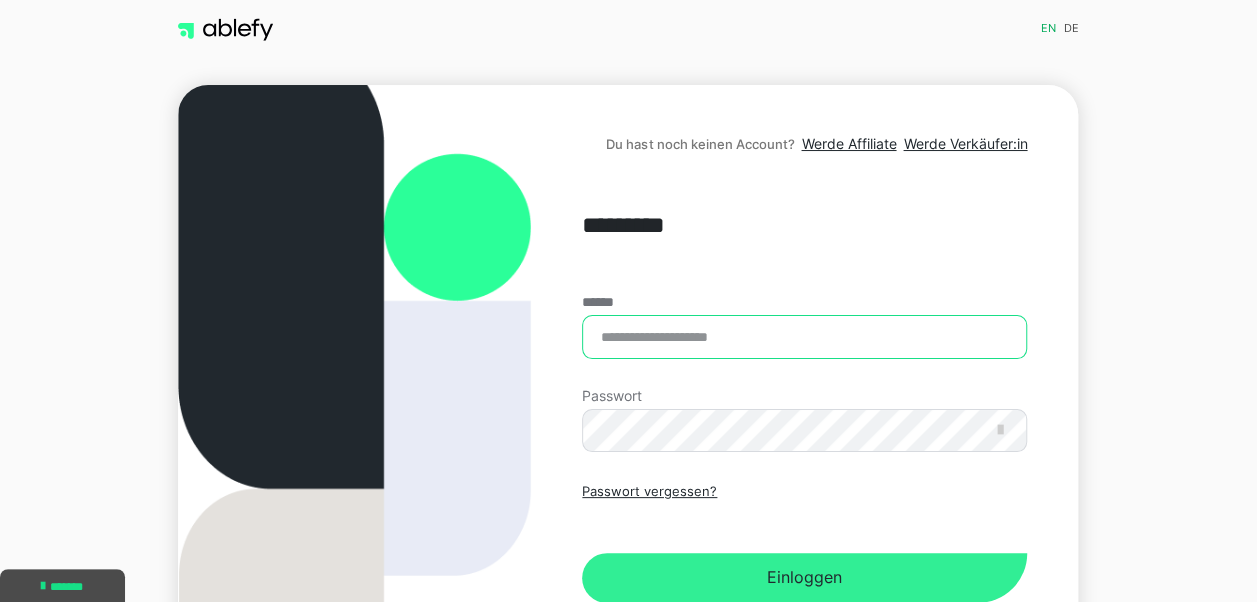 type on "**********" 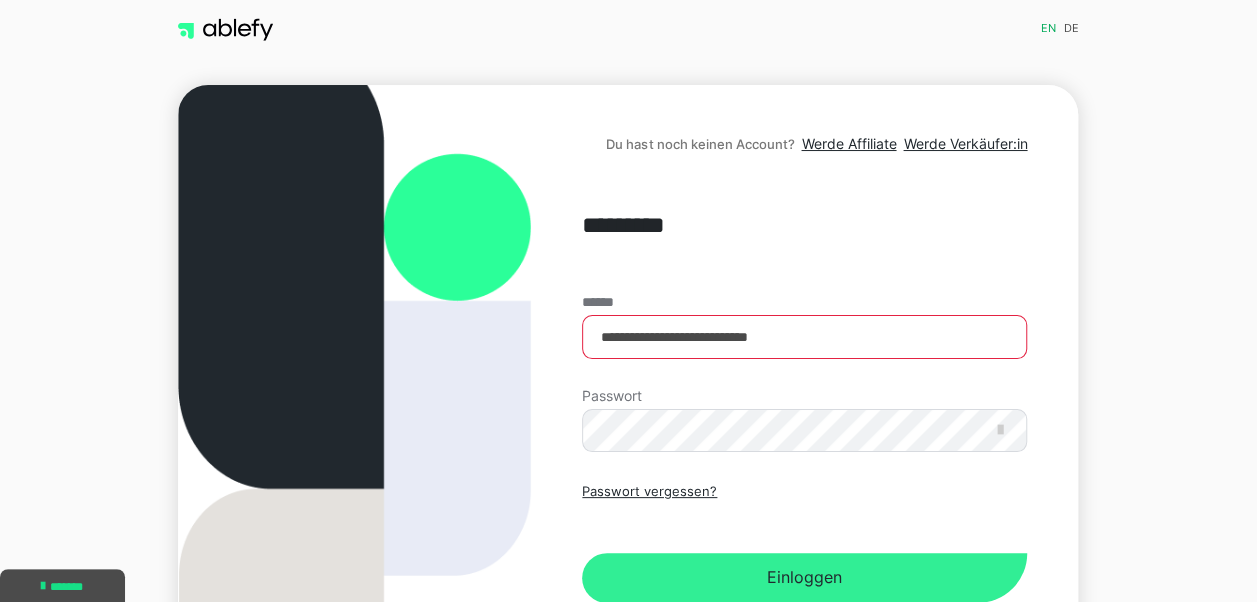 click on "Einloggen" at bounding box center (804, 578) 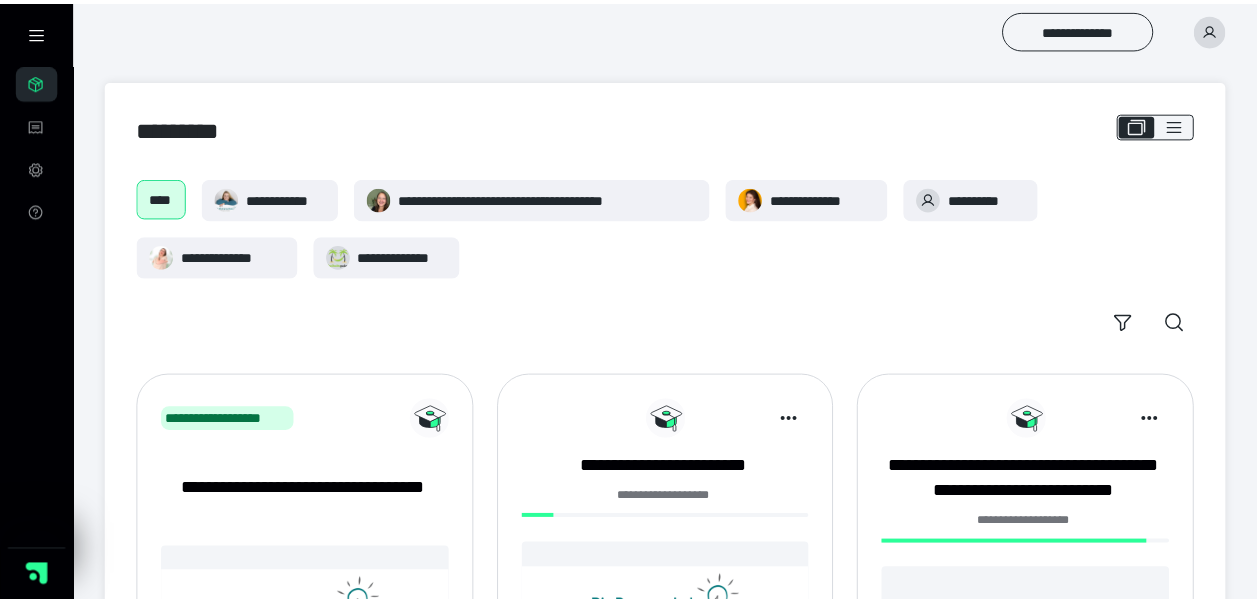 scroll, scrollTop: 0, scrollLeft: 0, axis: both 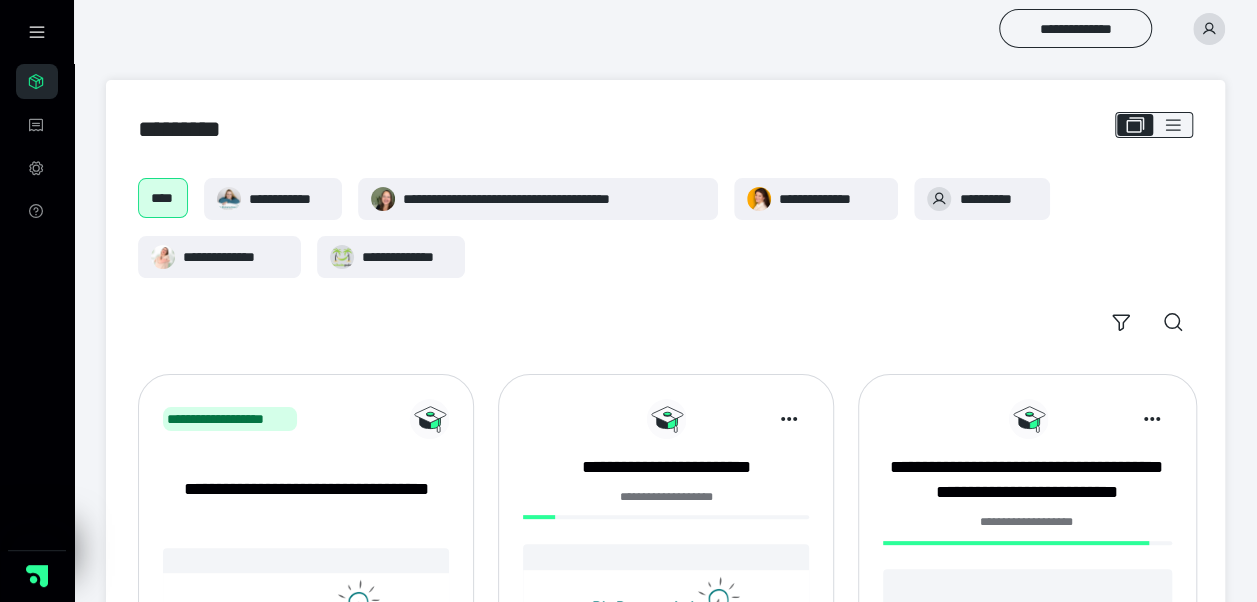 click at bounding box center (1209, 29) 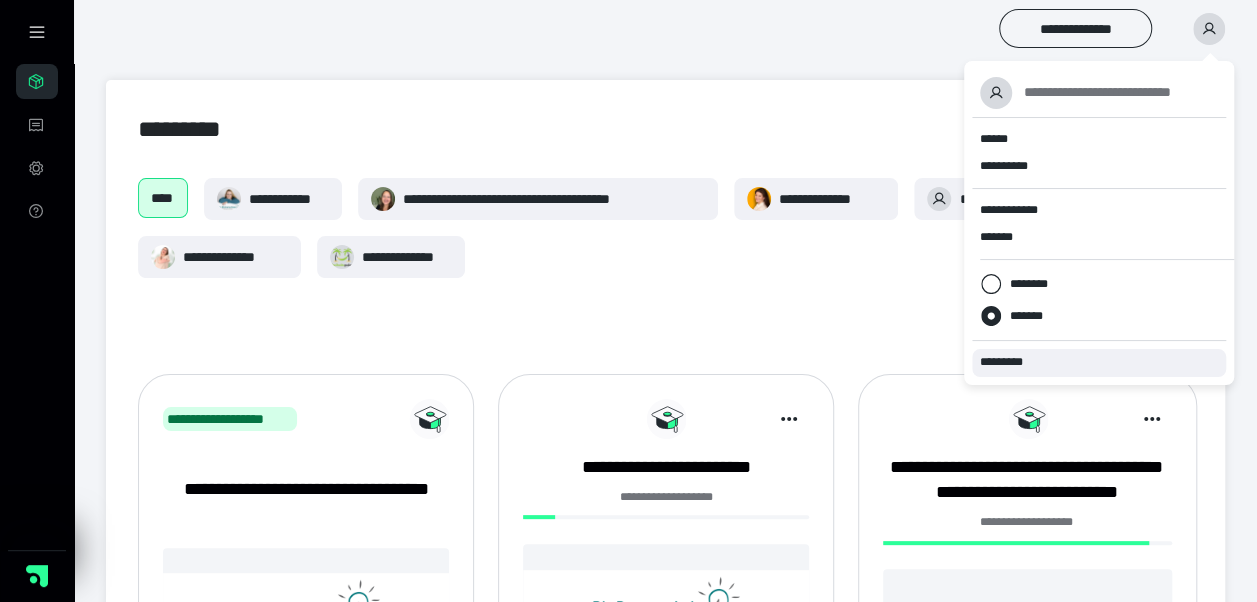 click on "*********" at bounding box center (1010, 362) 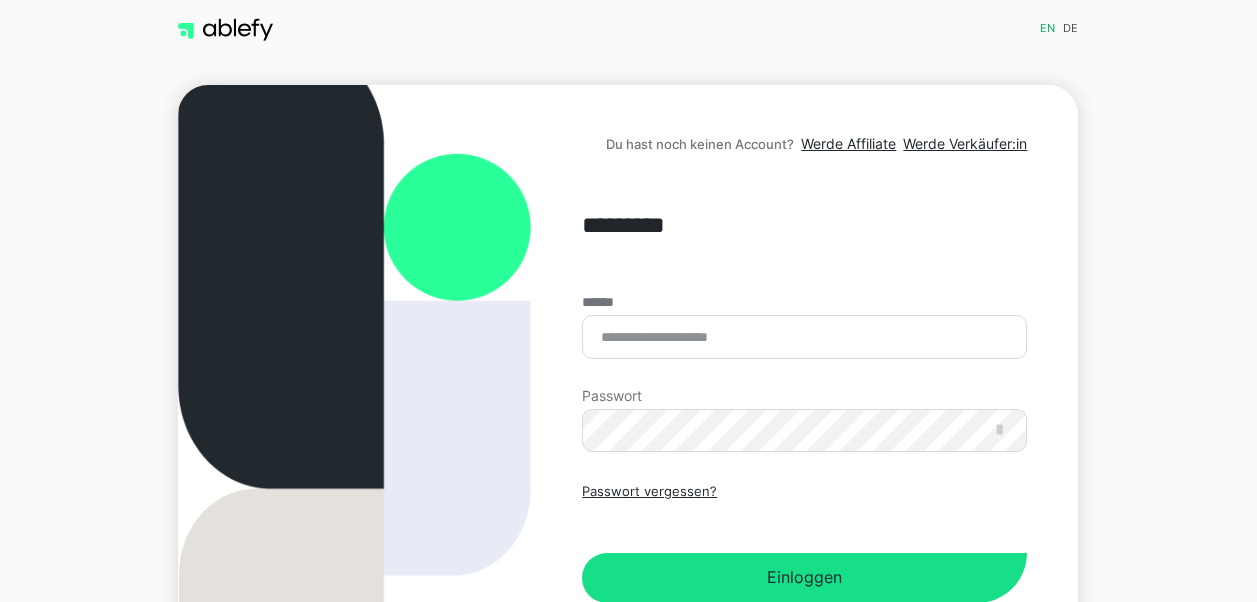 scroll, scrollTop: 0, scrollLeft: 0, axis: both 